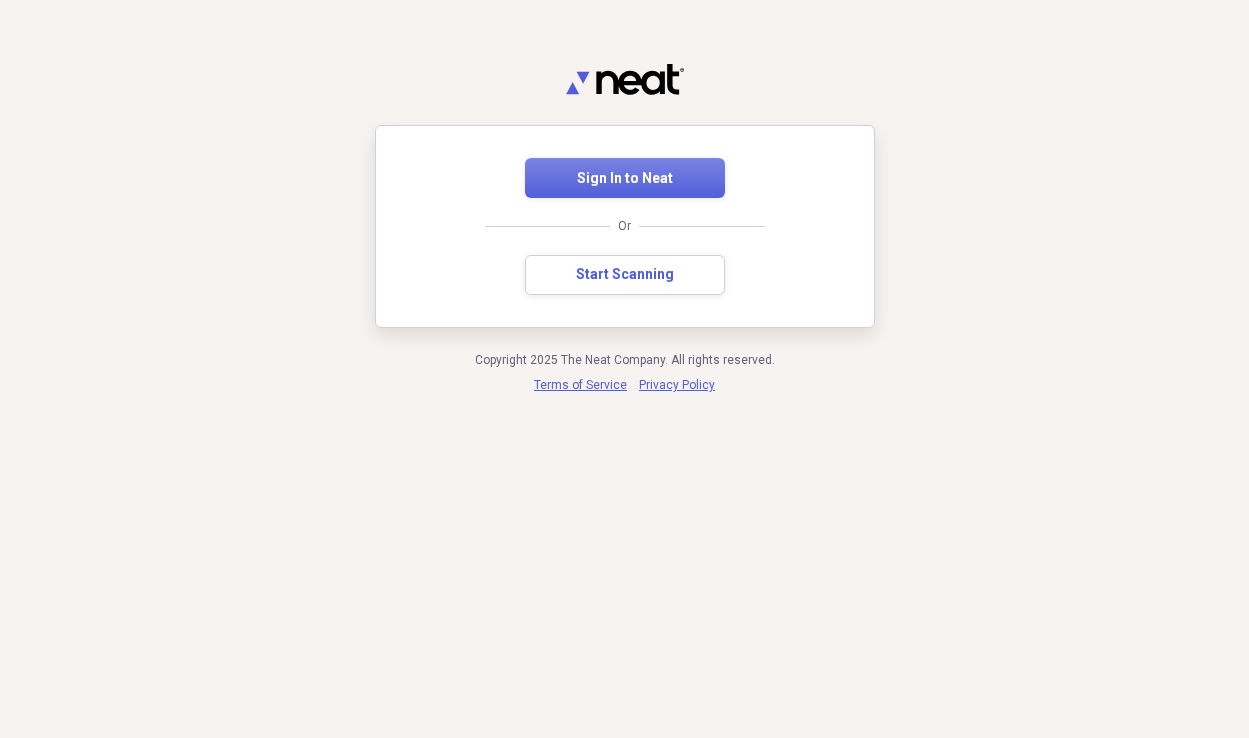 scroll, scrollTop: 0, scrollLeft: 0, axis: both 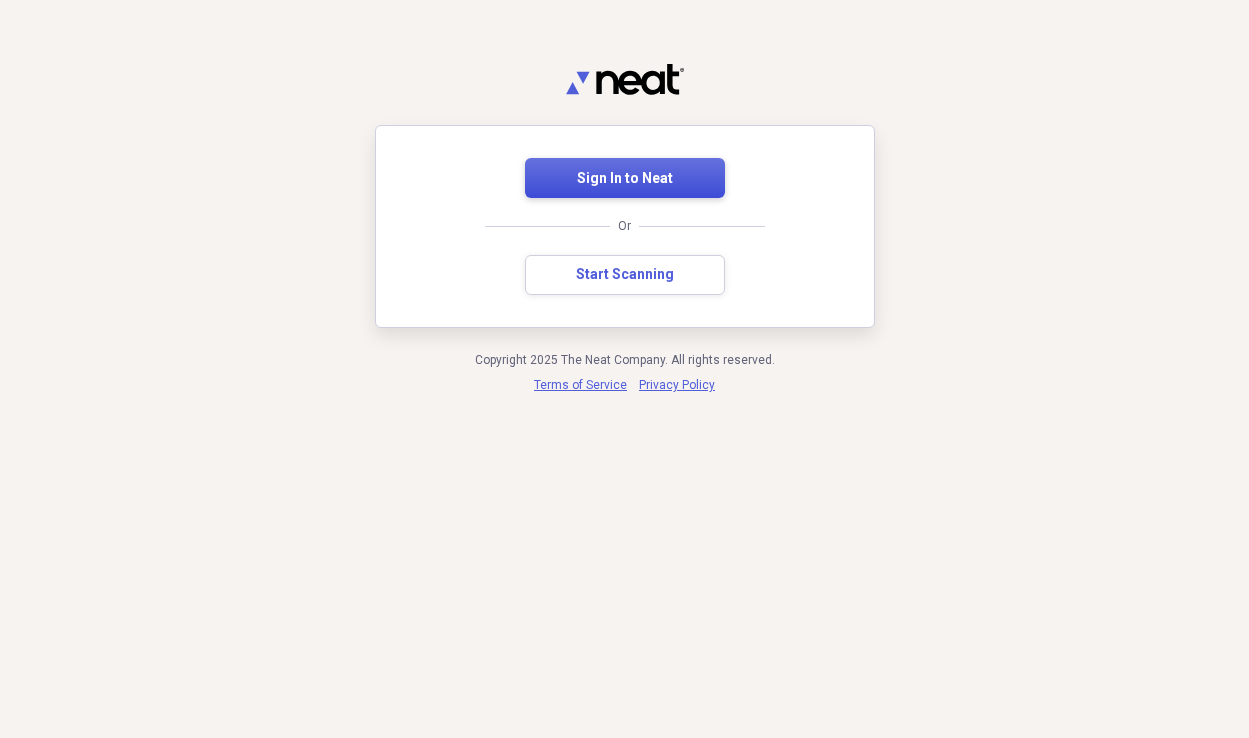 click on "Sign In to Neat" at bounding box center (625, 178) 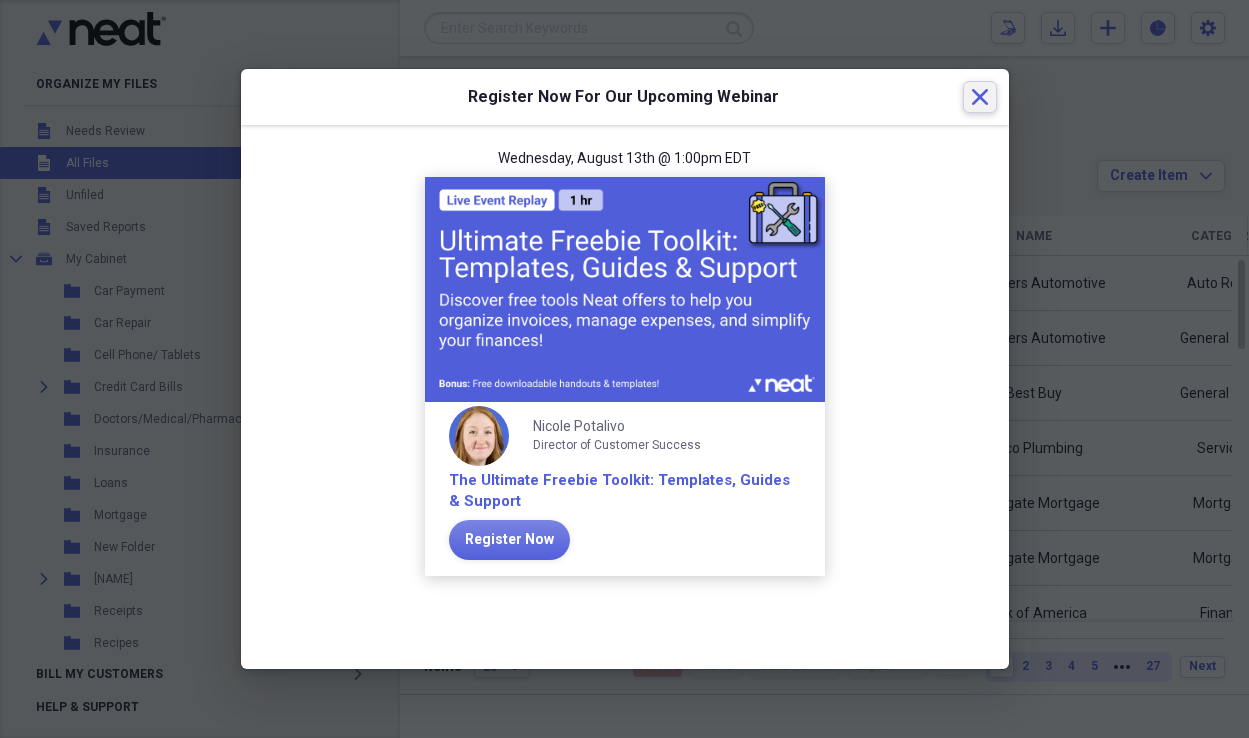 click 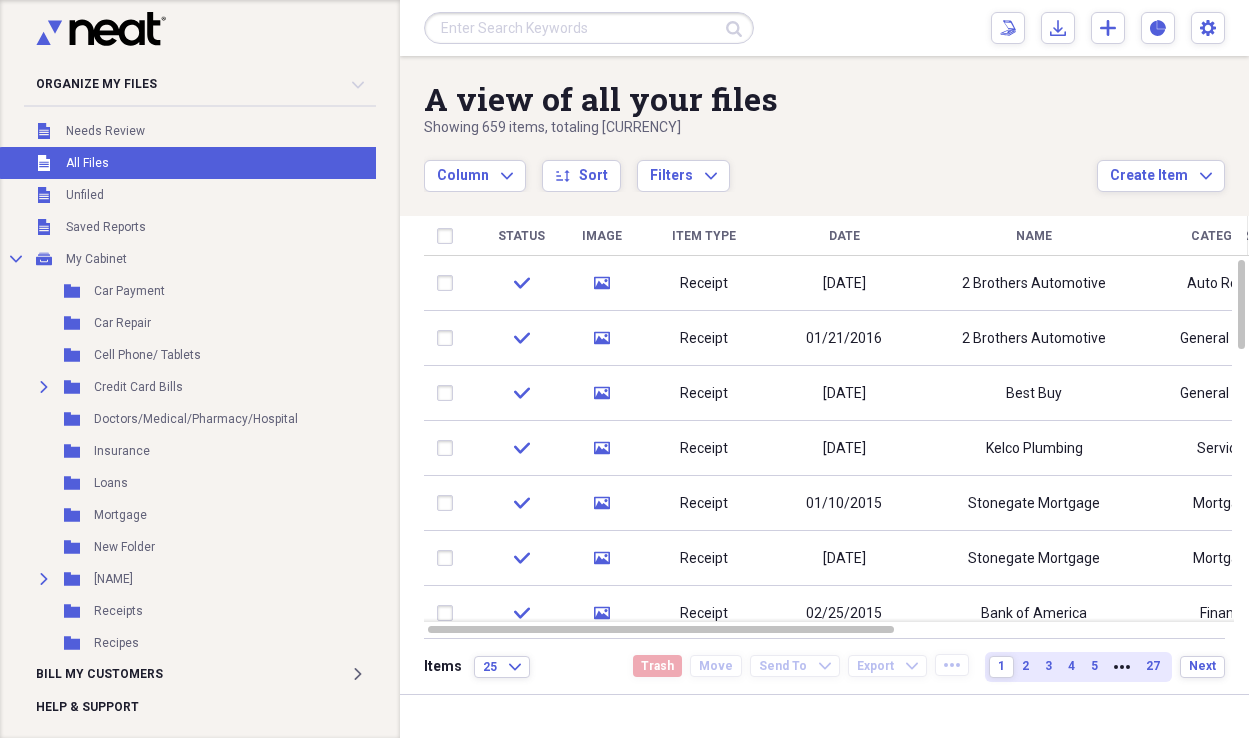scroll, scrollTop: 1, scrollLeft: 0, axis: vertical 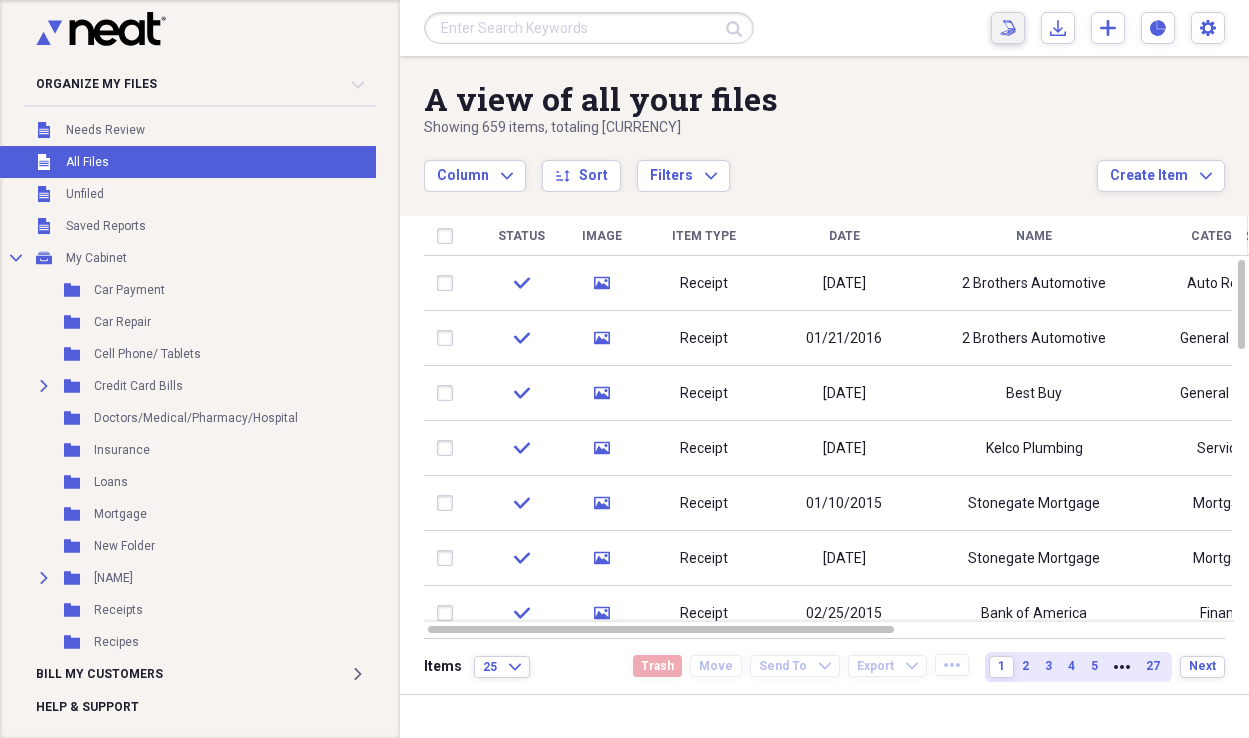 click 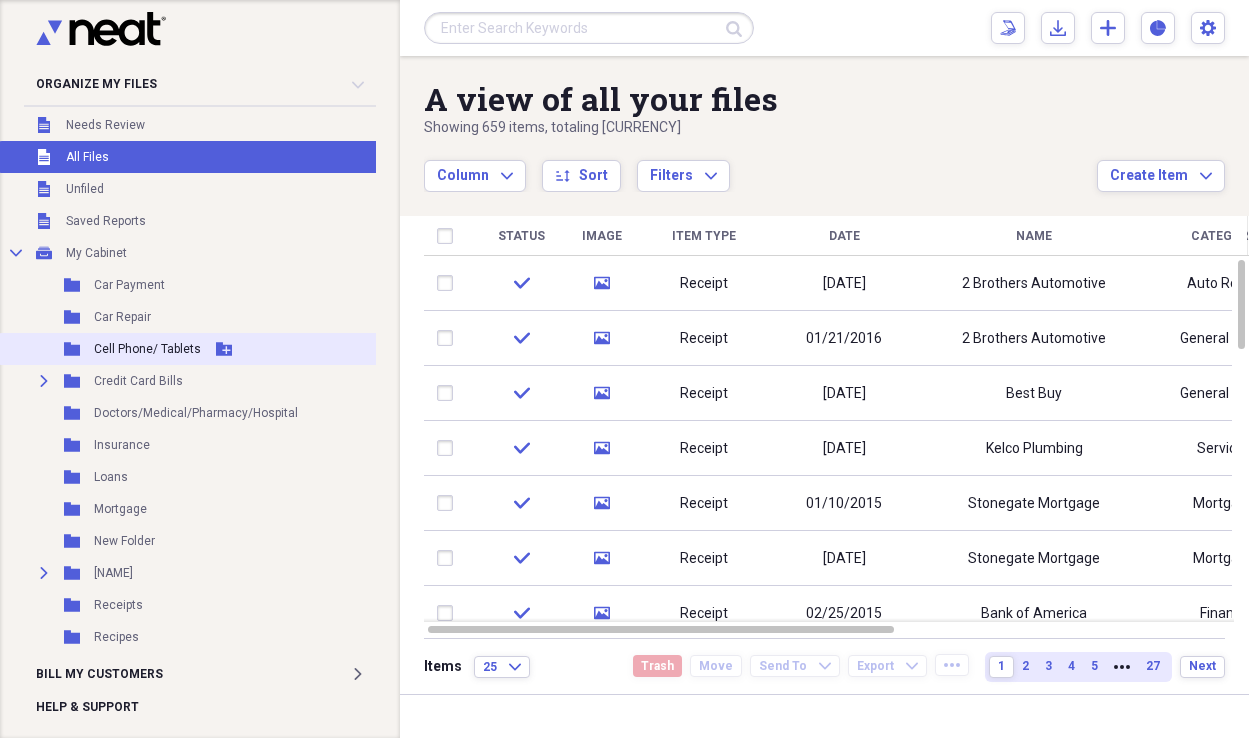 scroll, scrollTop: 0, scrollLeft: 0, axis: both 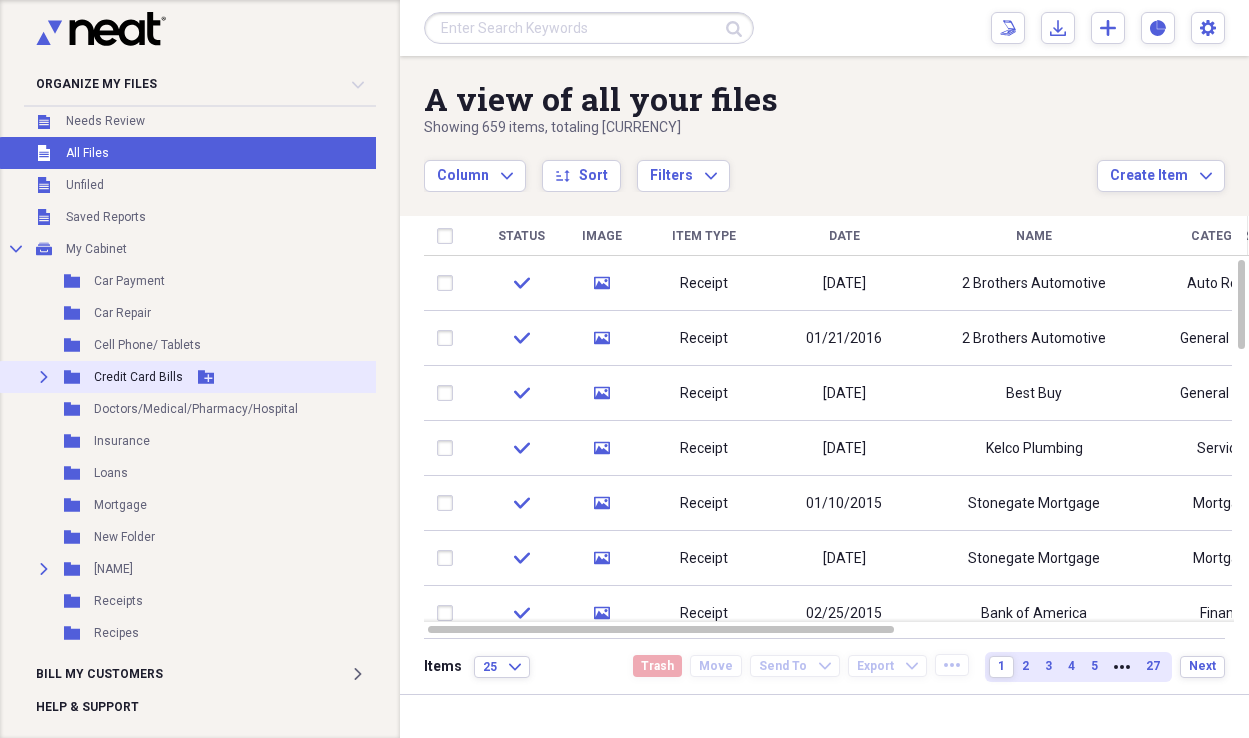 click on "Add Folder" at bounding box center (206, 377) 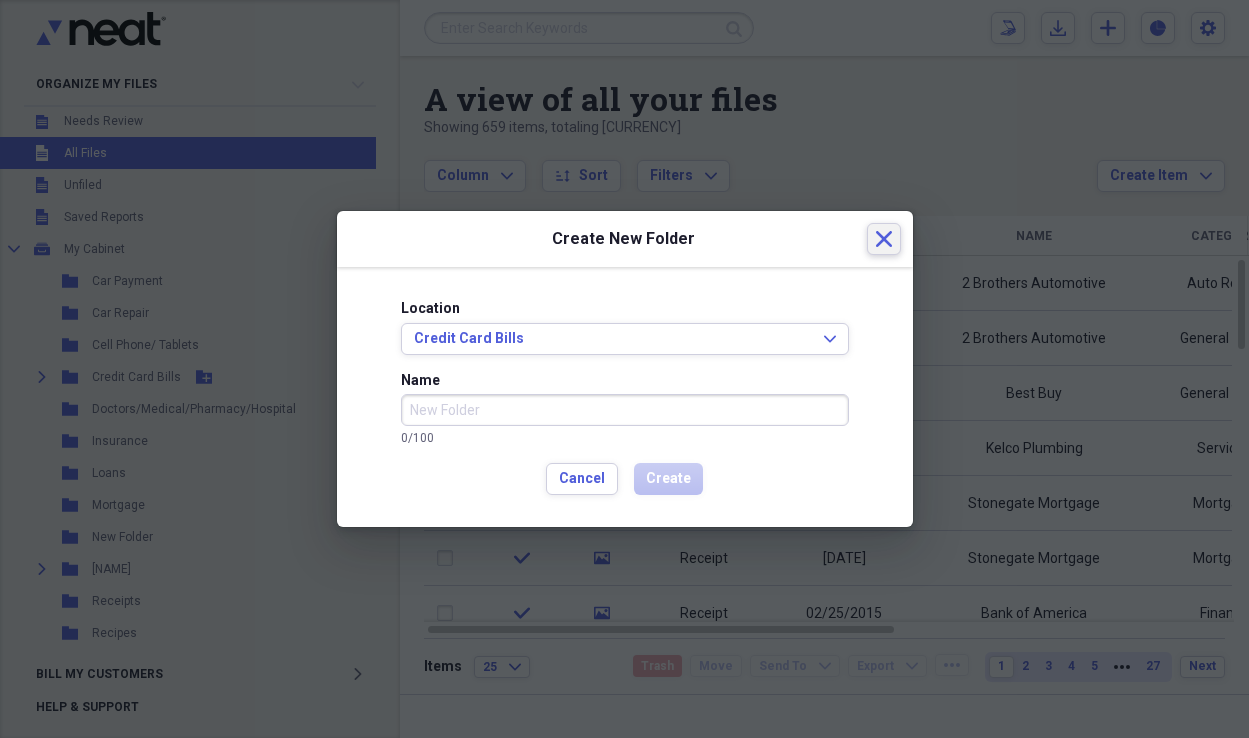 scroll, scrollTop: 10, scrollLeft: 1, axis: both 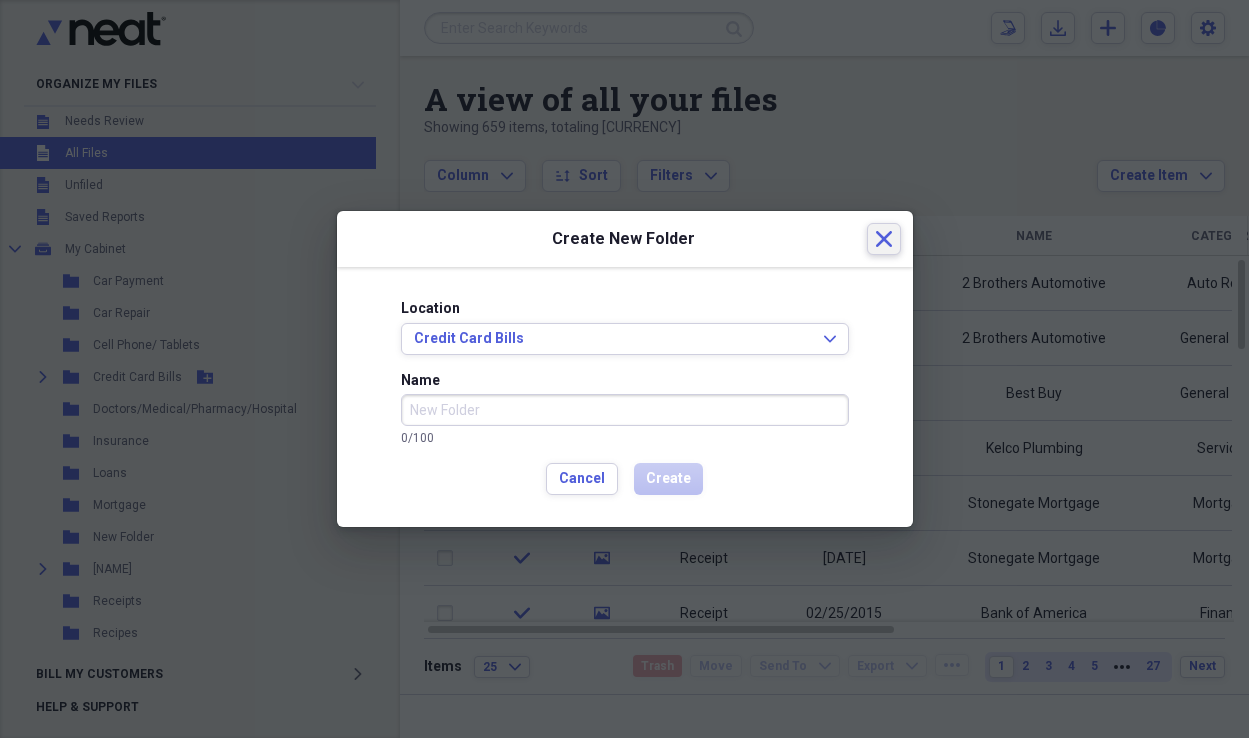 click on "Create New Folder Close" at bounding box center [625, 239] 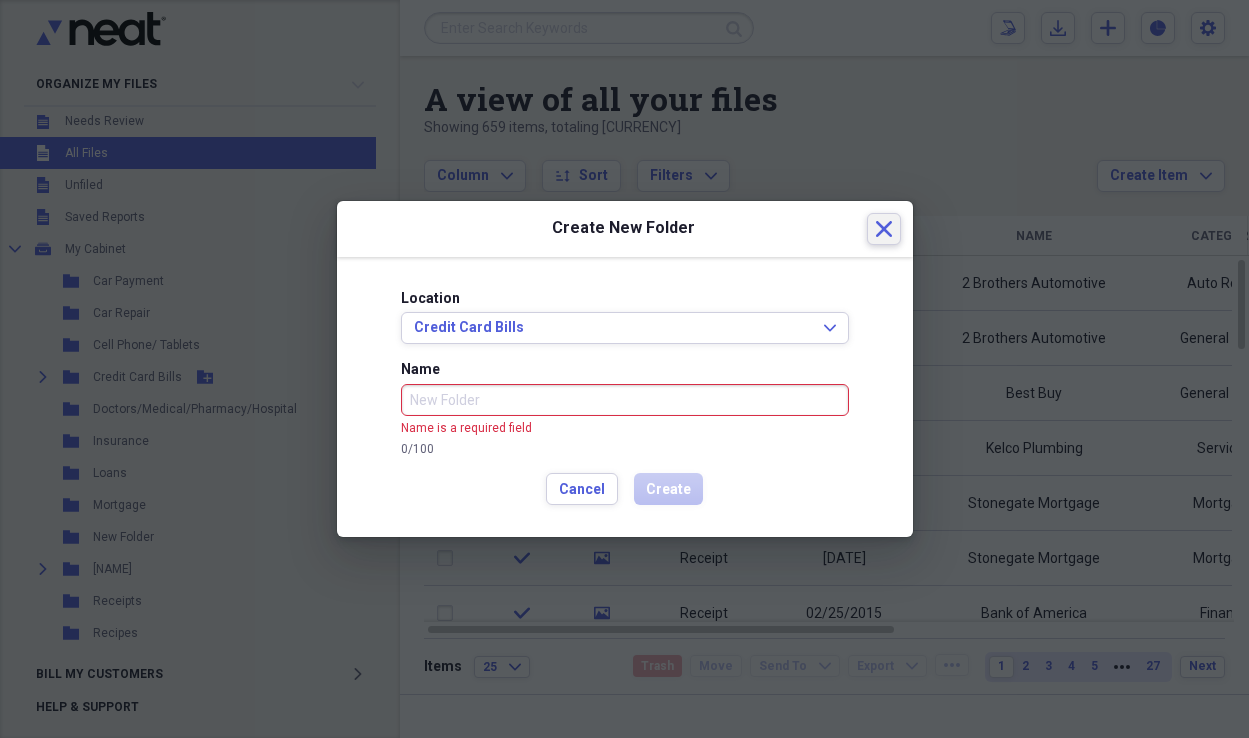 click on "Close" at bounding box center (884, 229) 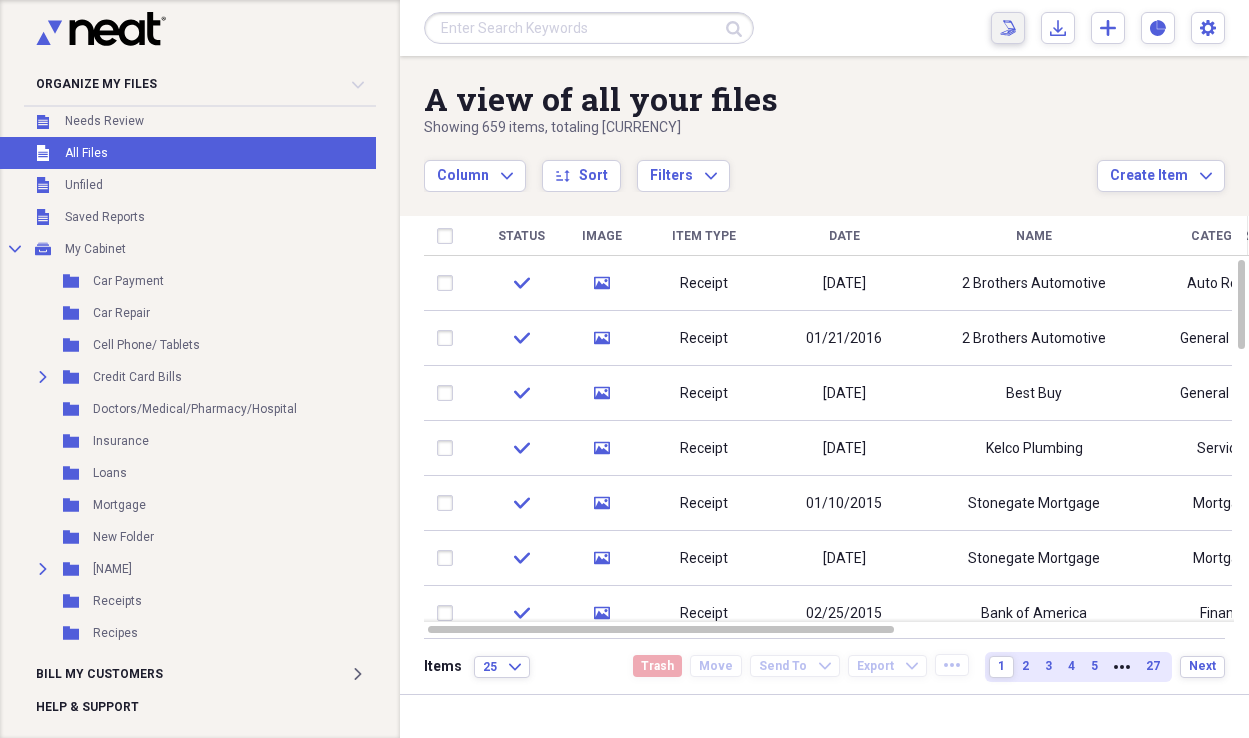 click on "Scan Scan" at bounding box center (1008, 28) 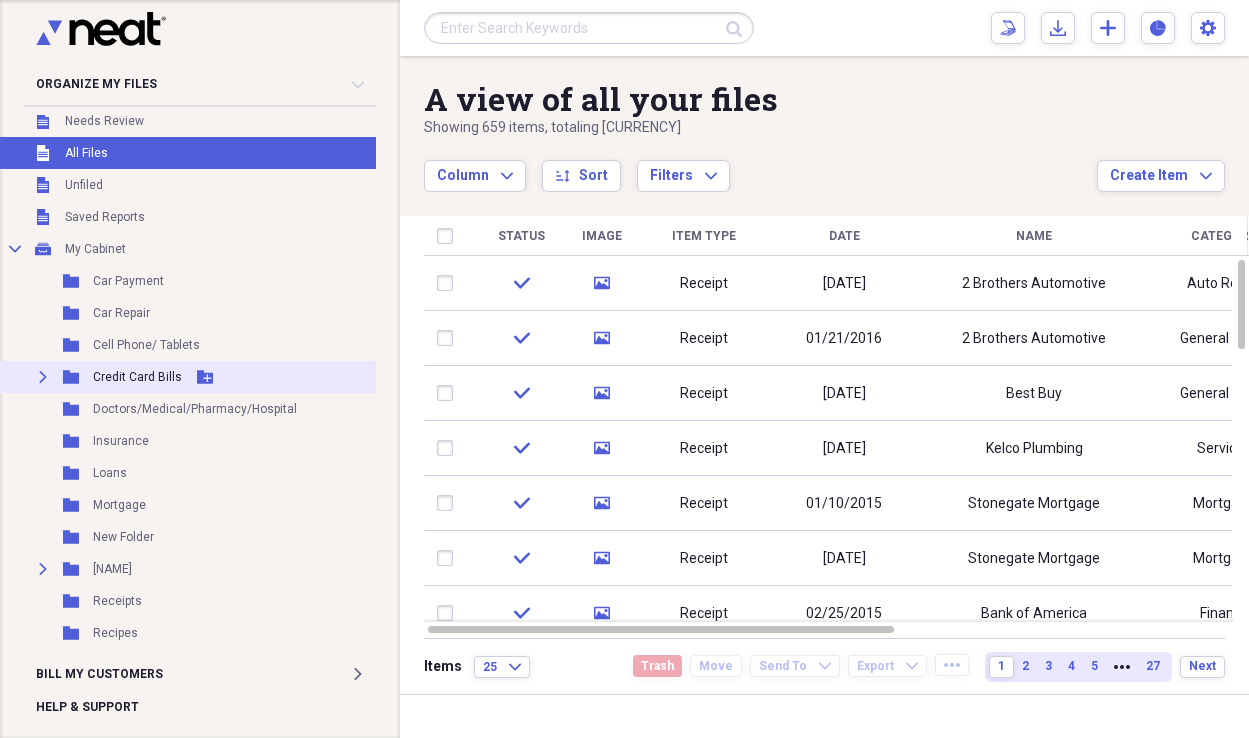 click on "Expand Folder Credit Card Bills Add Folder" at bounding box center (191, 377) 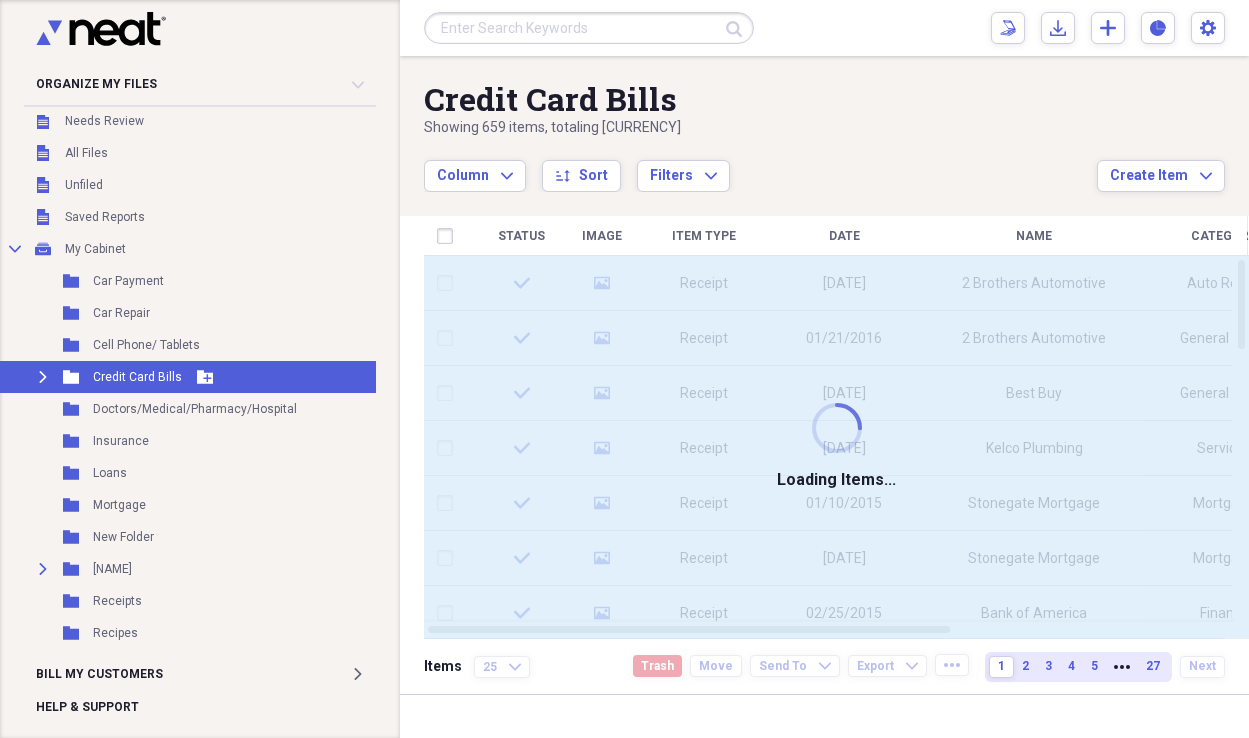 scroll, scrollTop: 10, scrollLeft: 0, axis: vertical 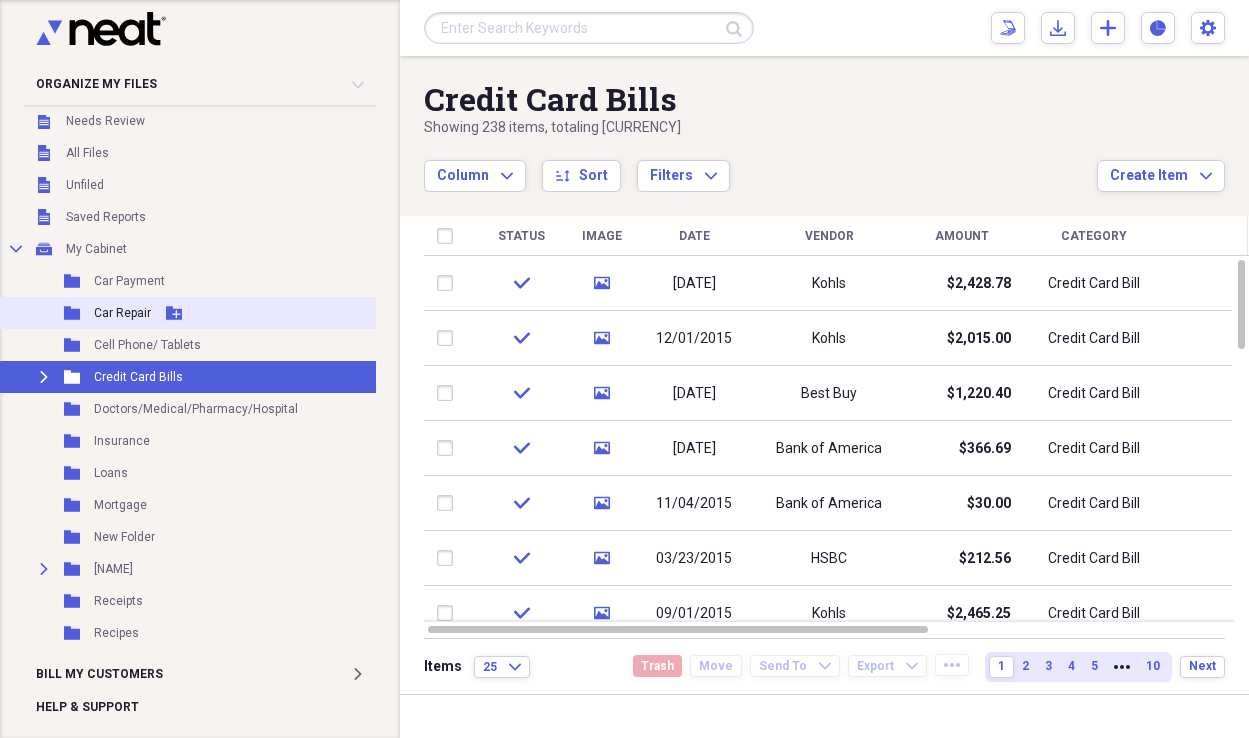 click on "Add Folder" 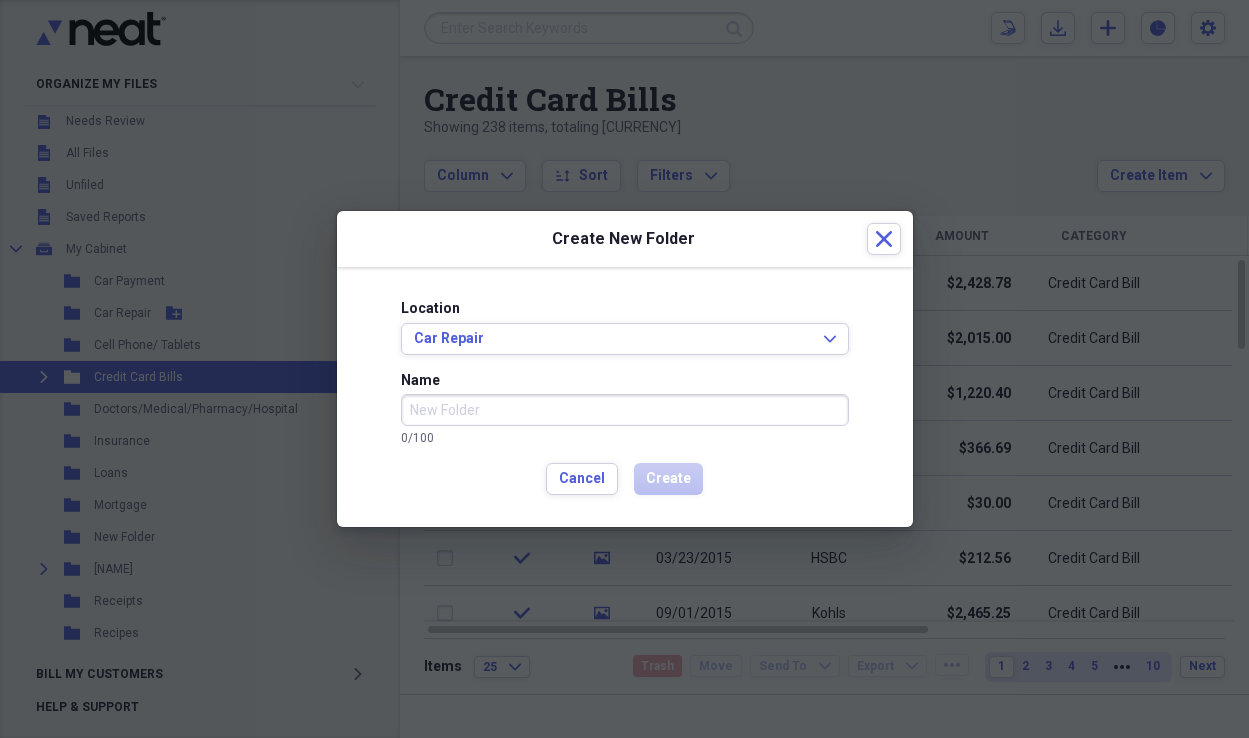 click on "Create New Folder Close" at bounding box center (625, 239) 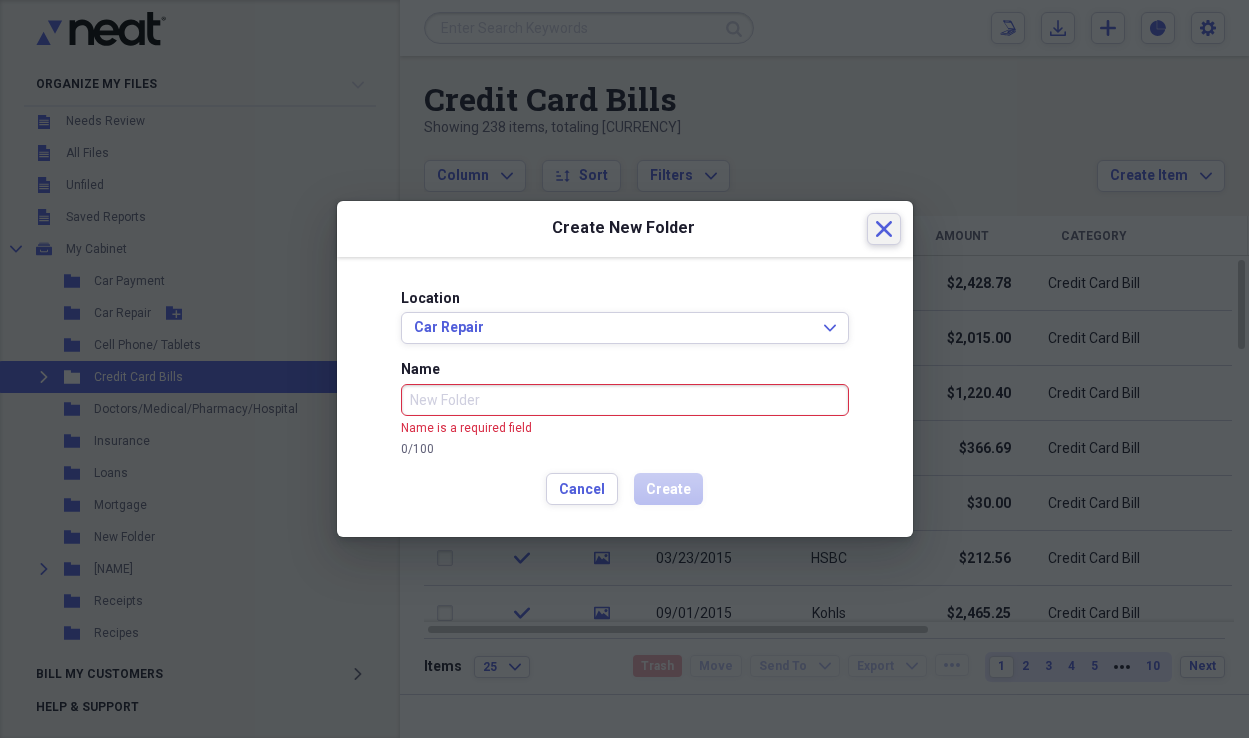 click on "Close" at bounding box center [884, 229] 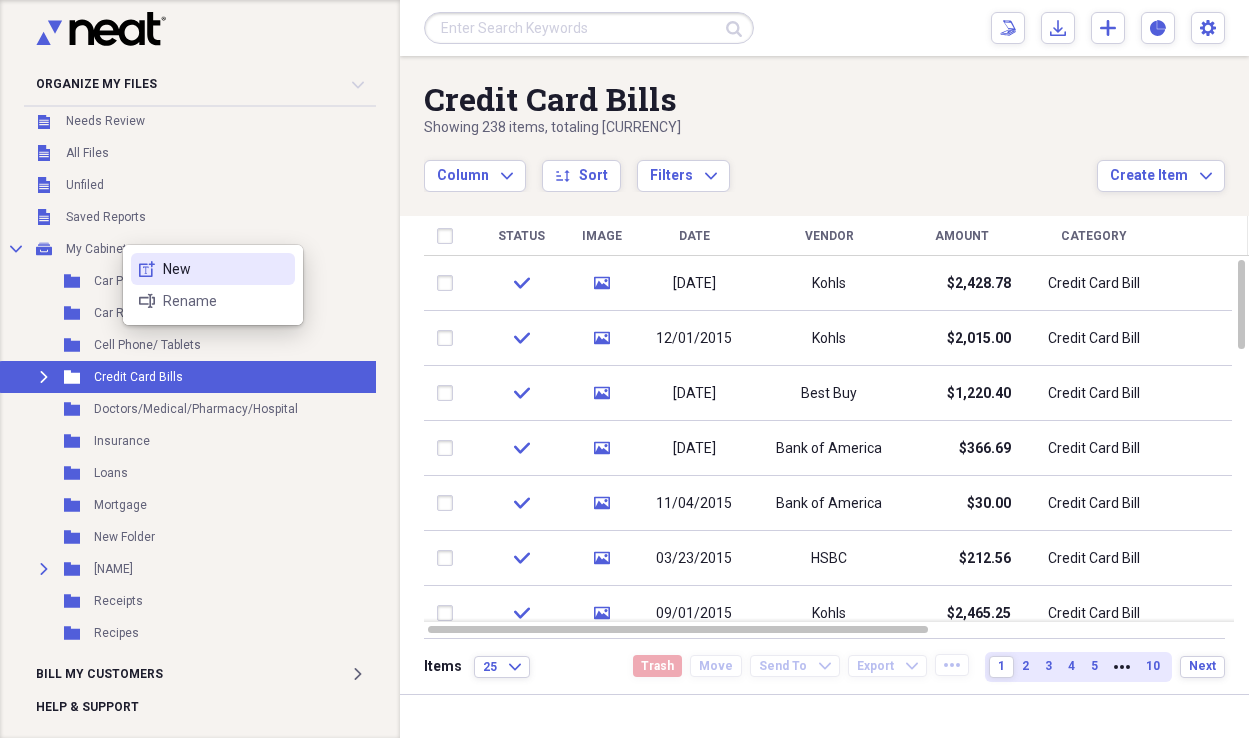click on "new-textbox New" at bounding box center [213, 269] 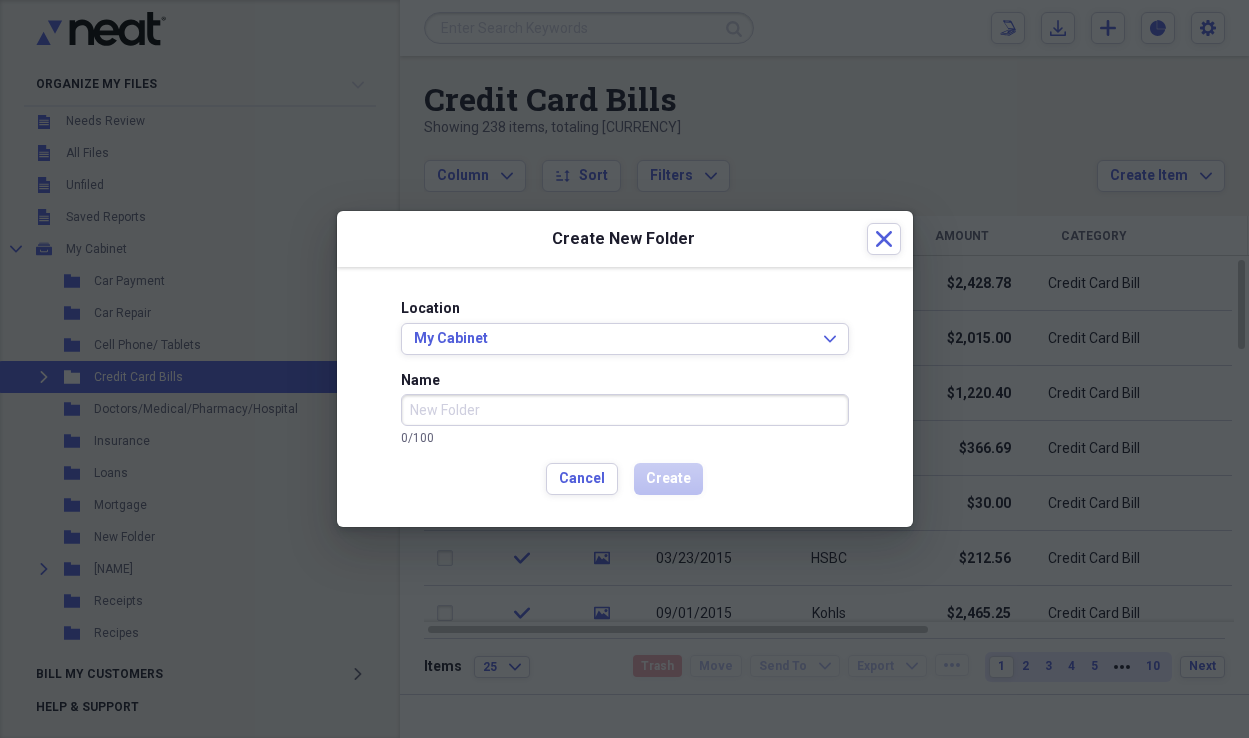 click on "Name" at bounding box center [625, 410] 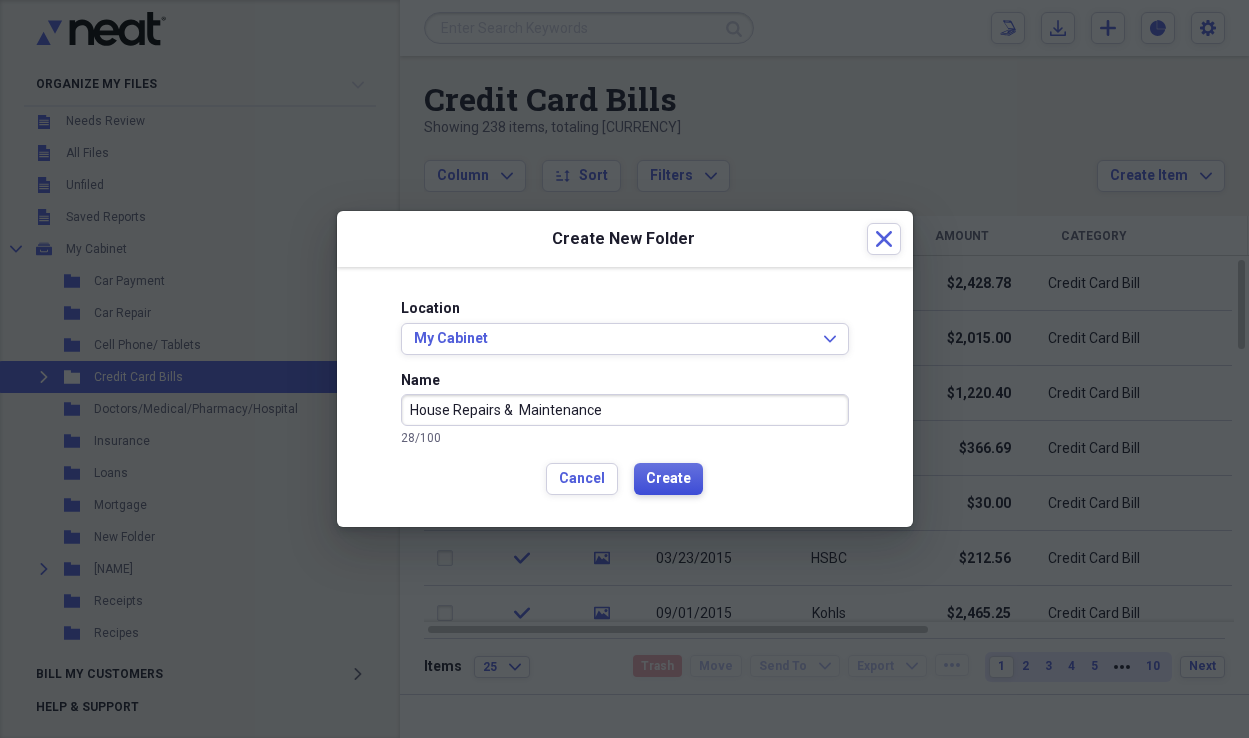 type on "House Repairs &  Maintenance" 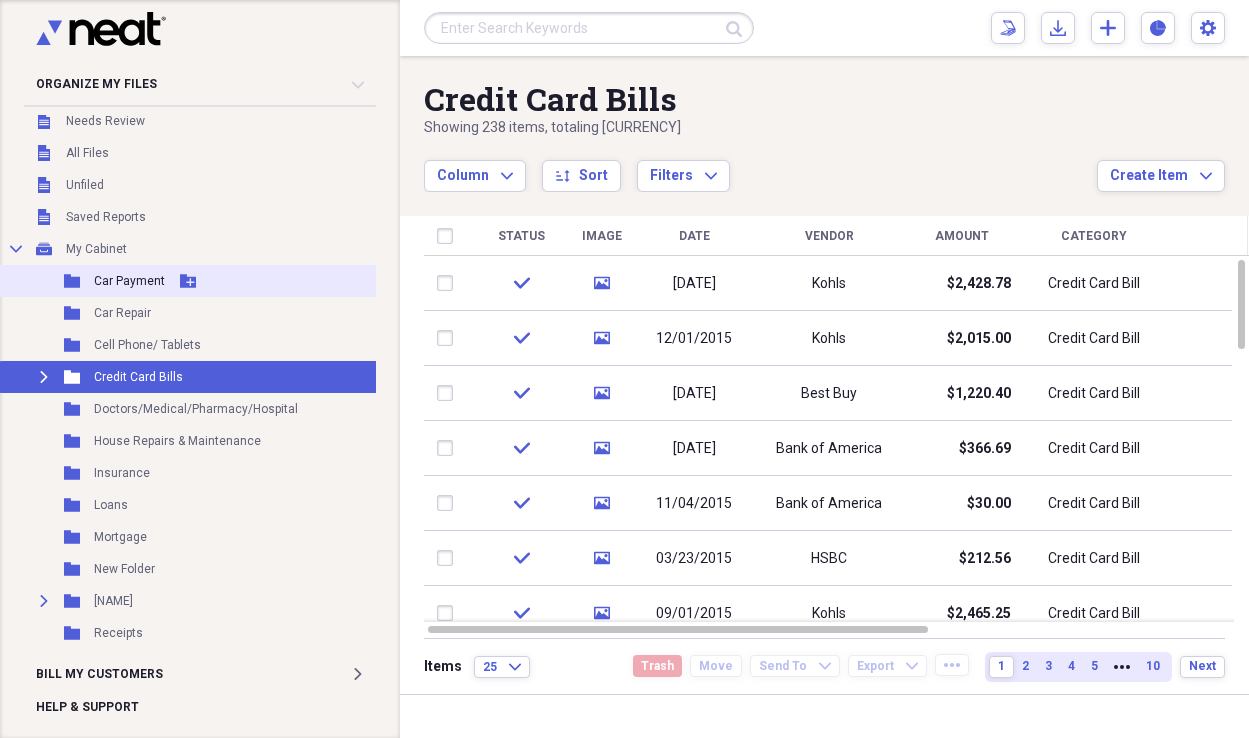 click on "Car Payment" at bounding box center (129, 281) 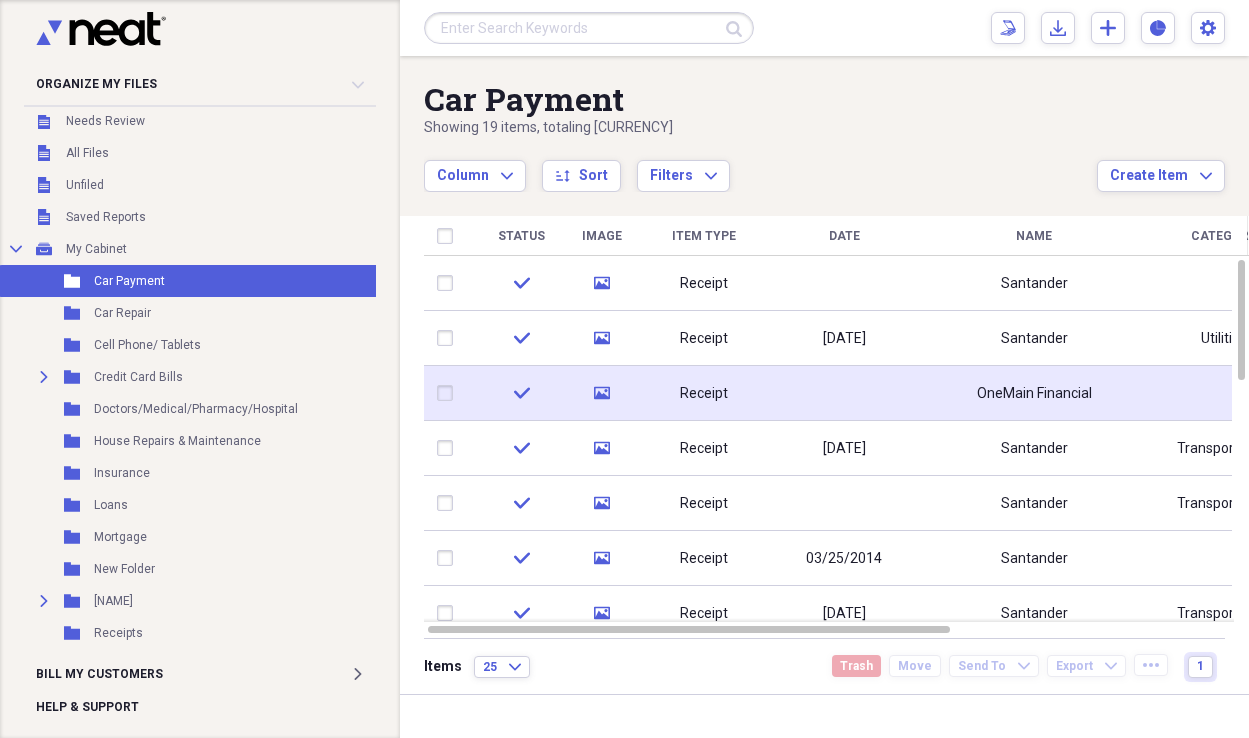 click on "Receipt" at bounding box center [704, 394] 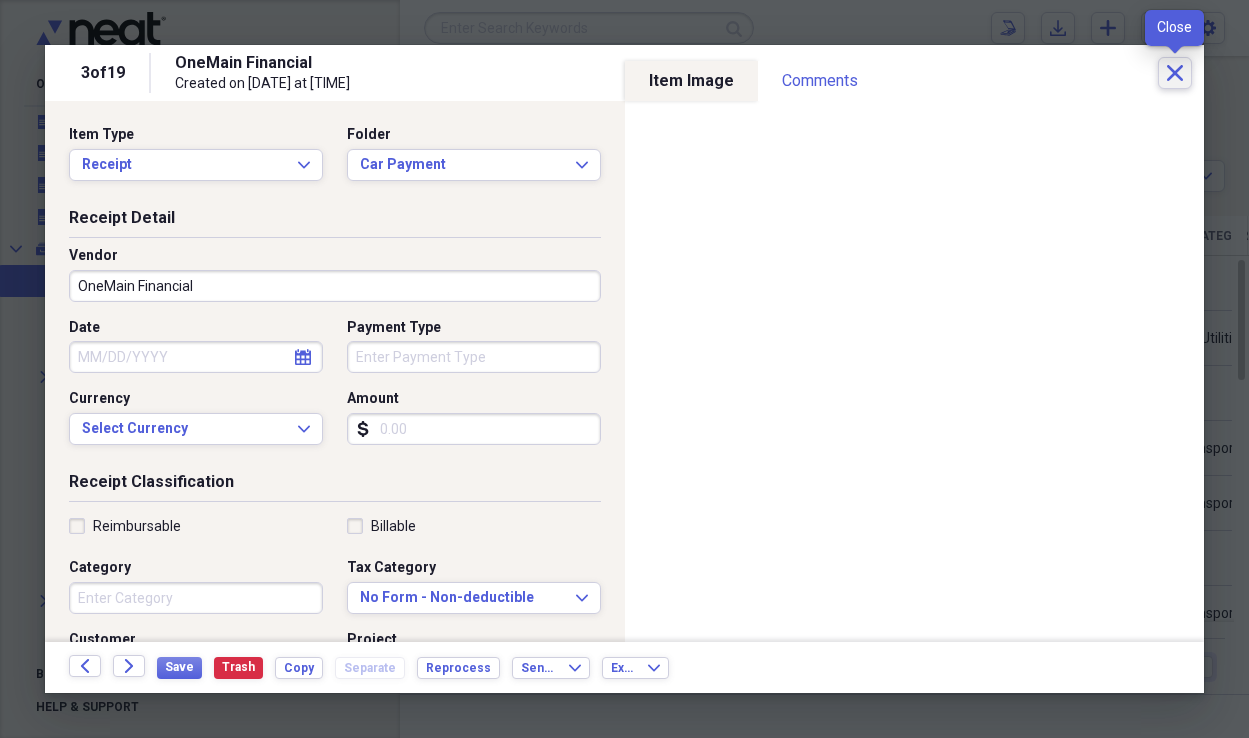 click 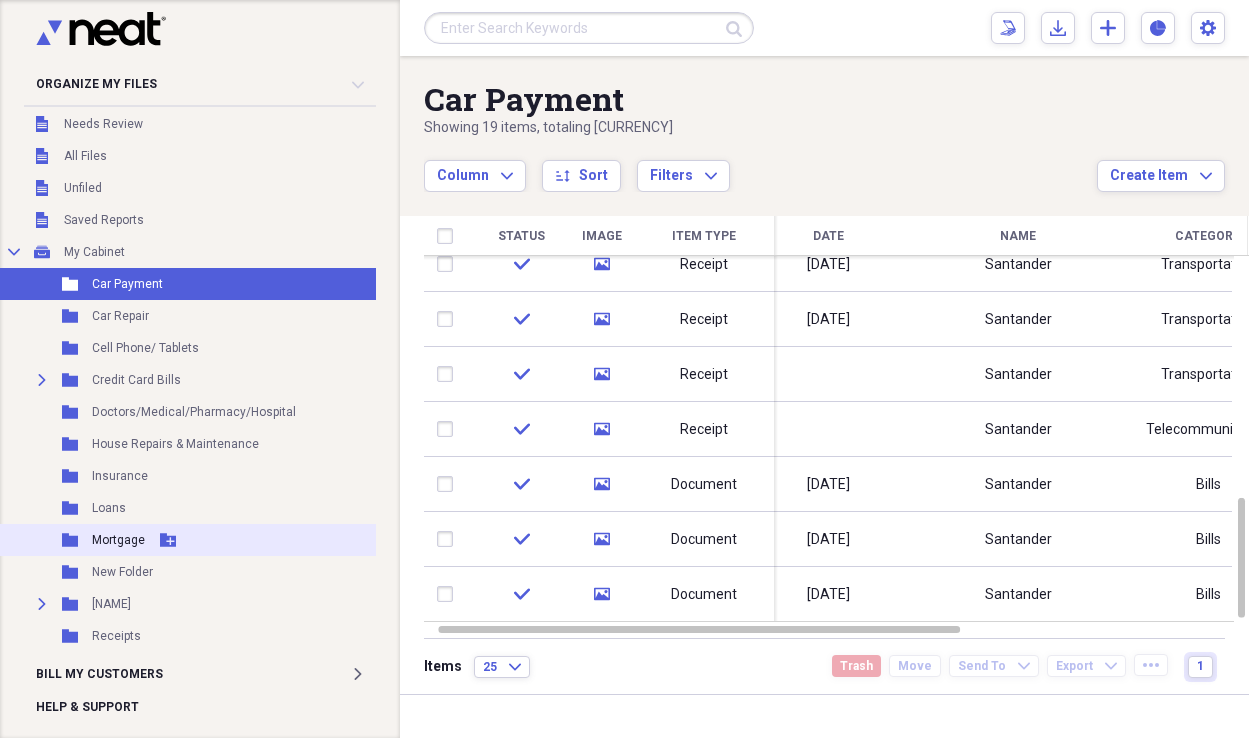 click on "Mortgage" at bounding box center [118, 540] 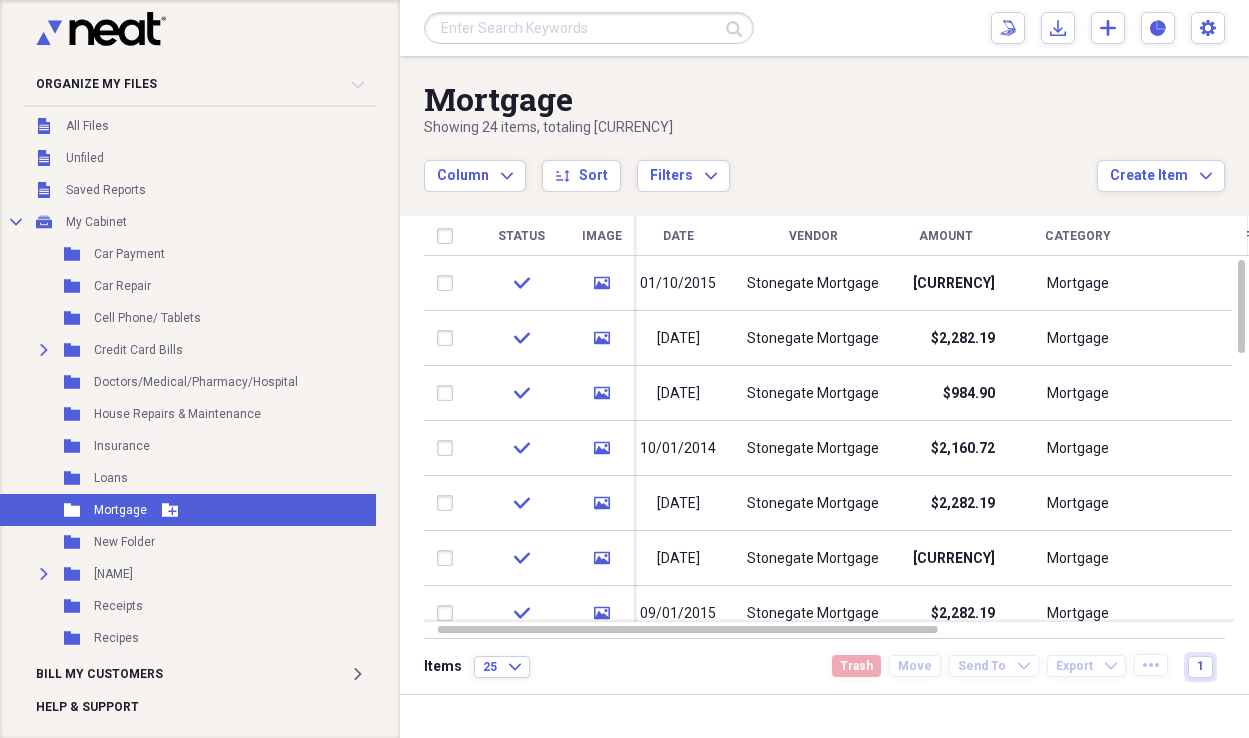 scroll, scrollTop: 37, scrollLeft: 1, axis: both 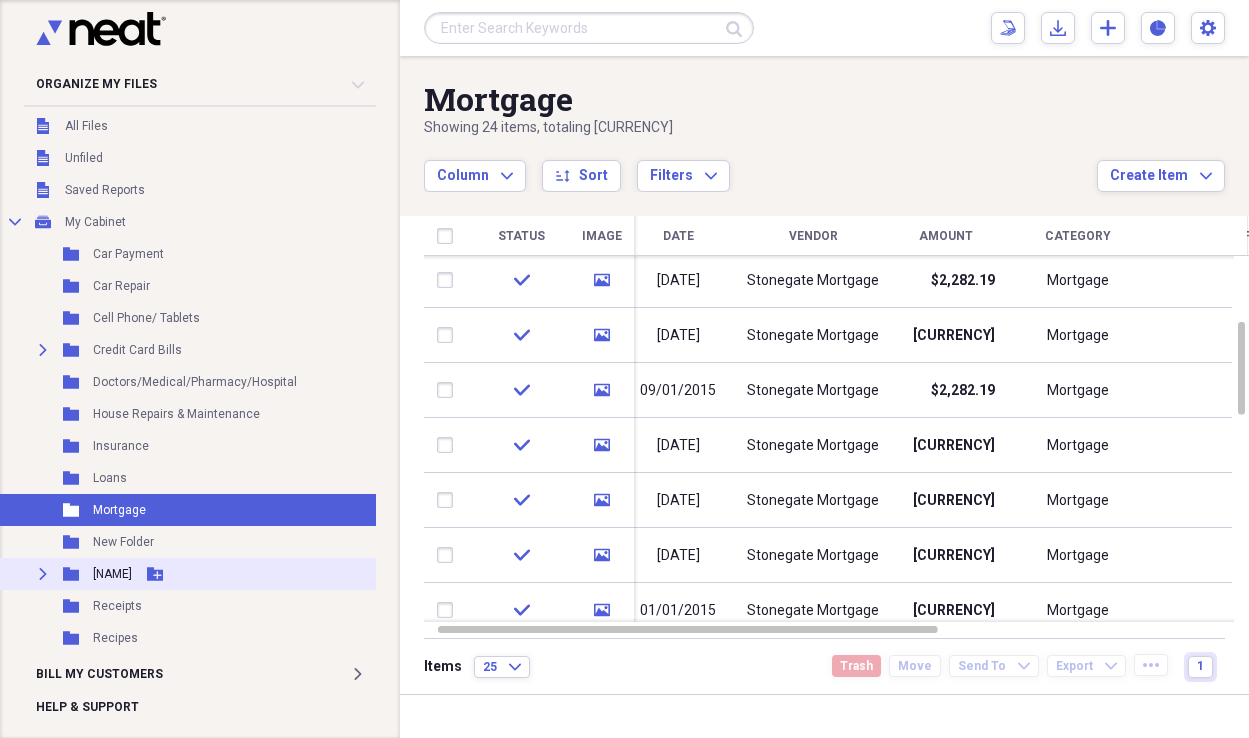 click on "[NAME]" at bounding box center [112, 574] 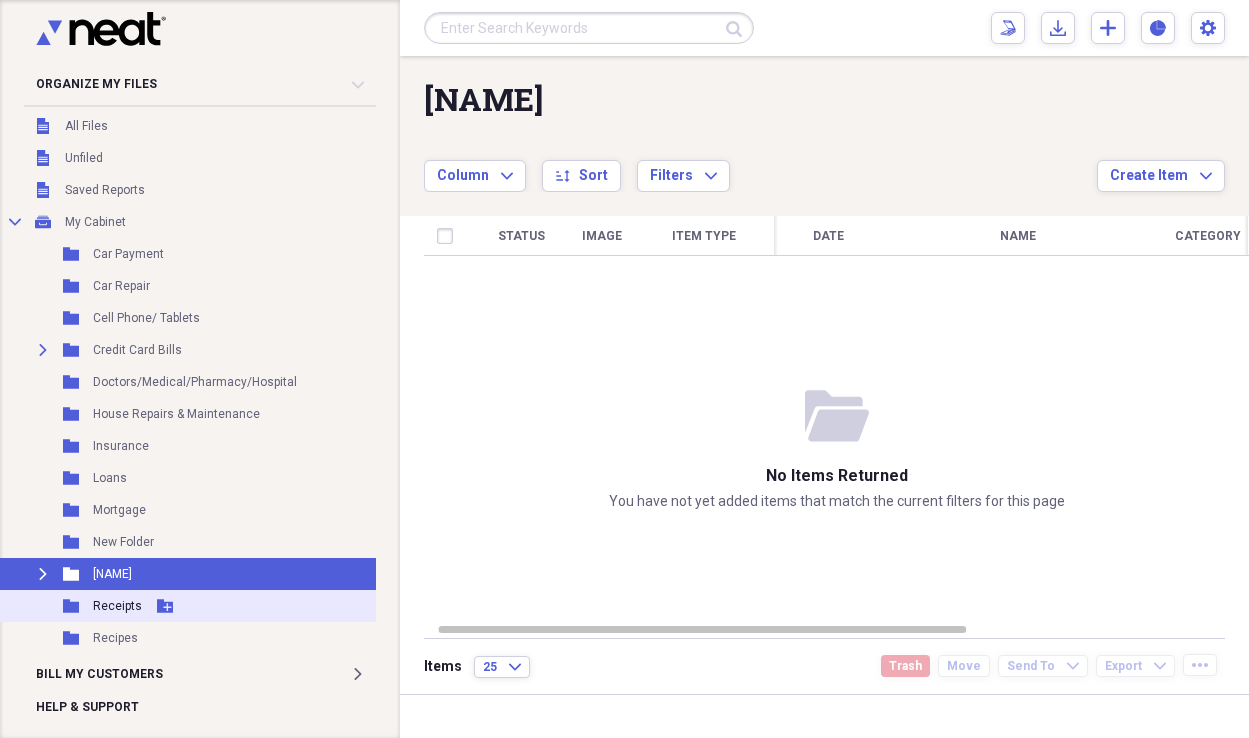 click on "Receipts" at bounding box center (117, 606) 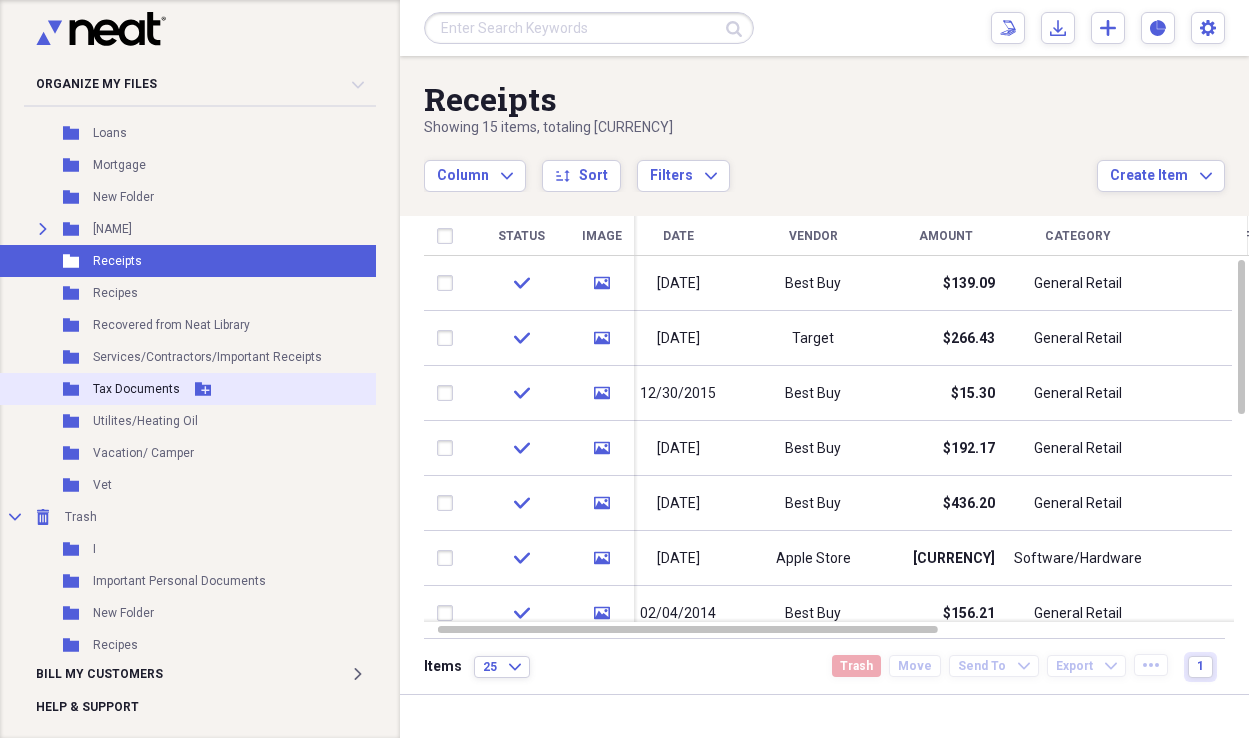 scroll, scrollTop: 382, scrollLeft: 2, axis: both 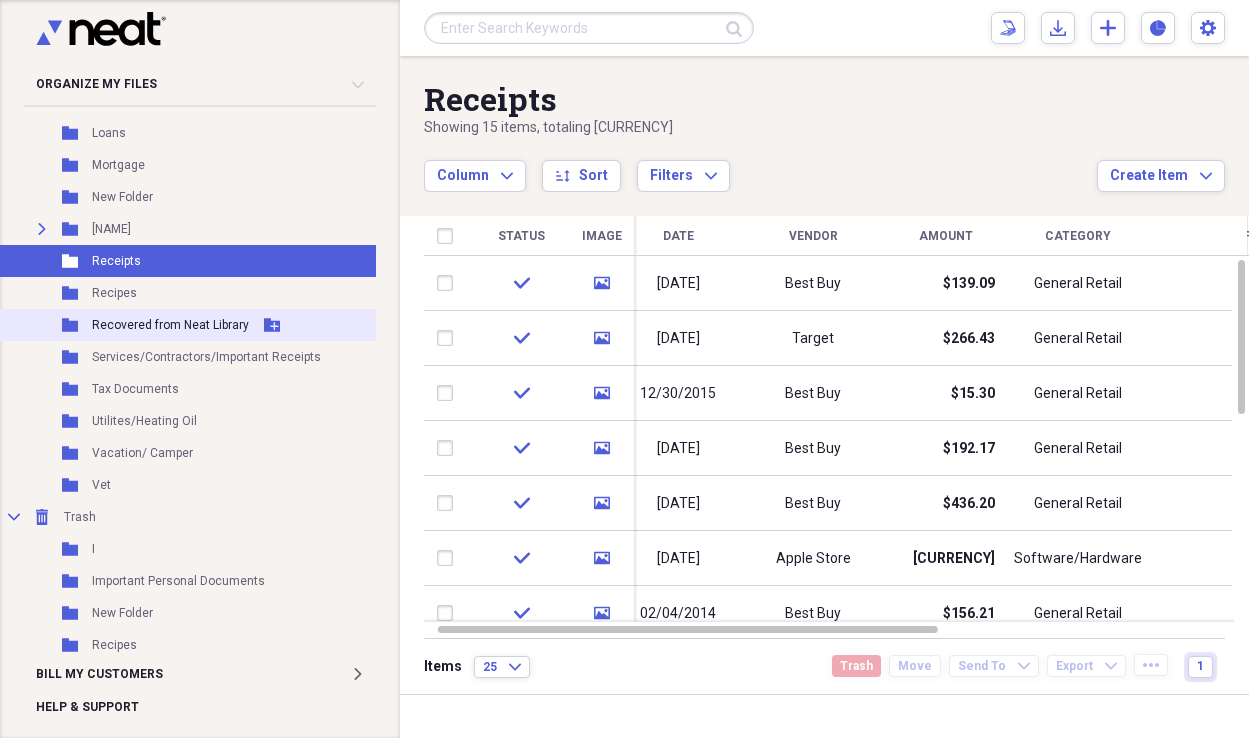 click on "Recovered from Neat Library" at bounding box center [170, 325] 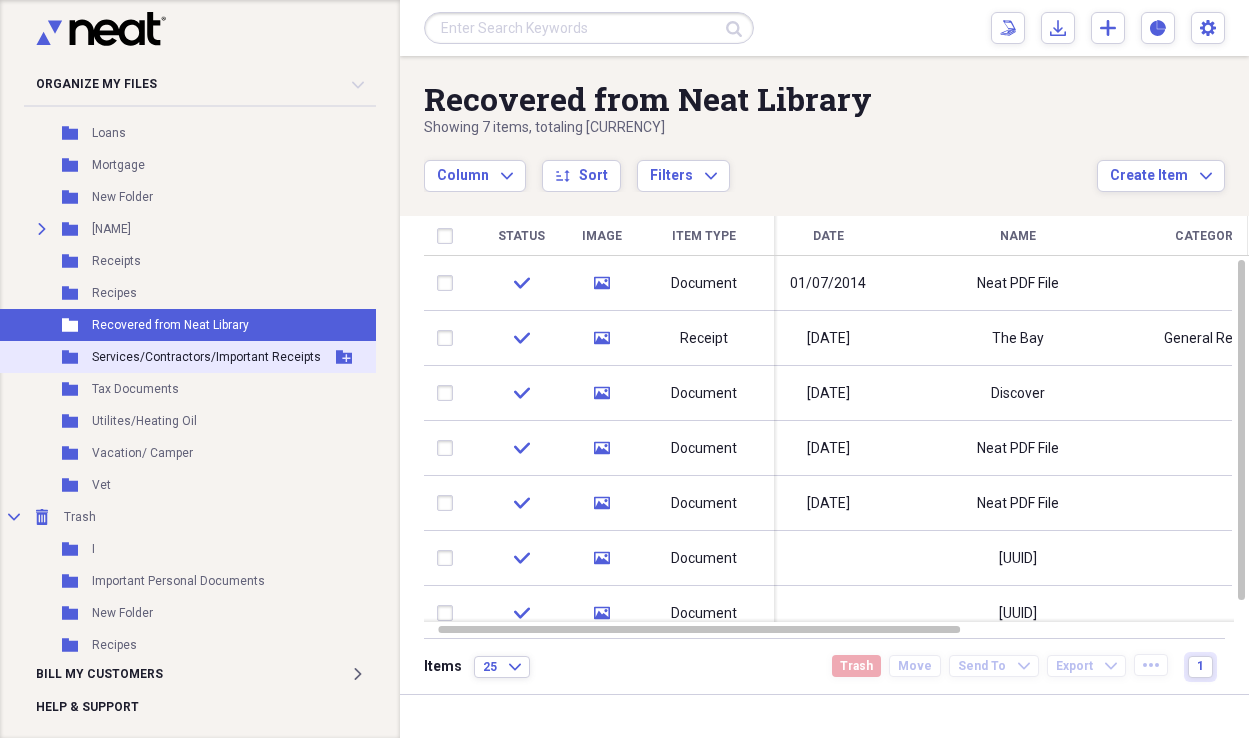 click on "Services/Contractors/Important Receipts" at bounding box center (206, 357) 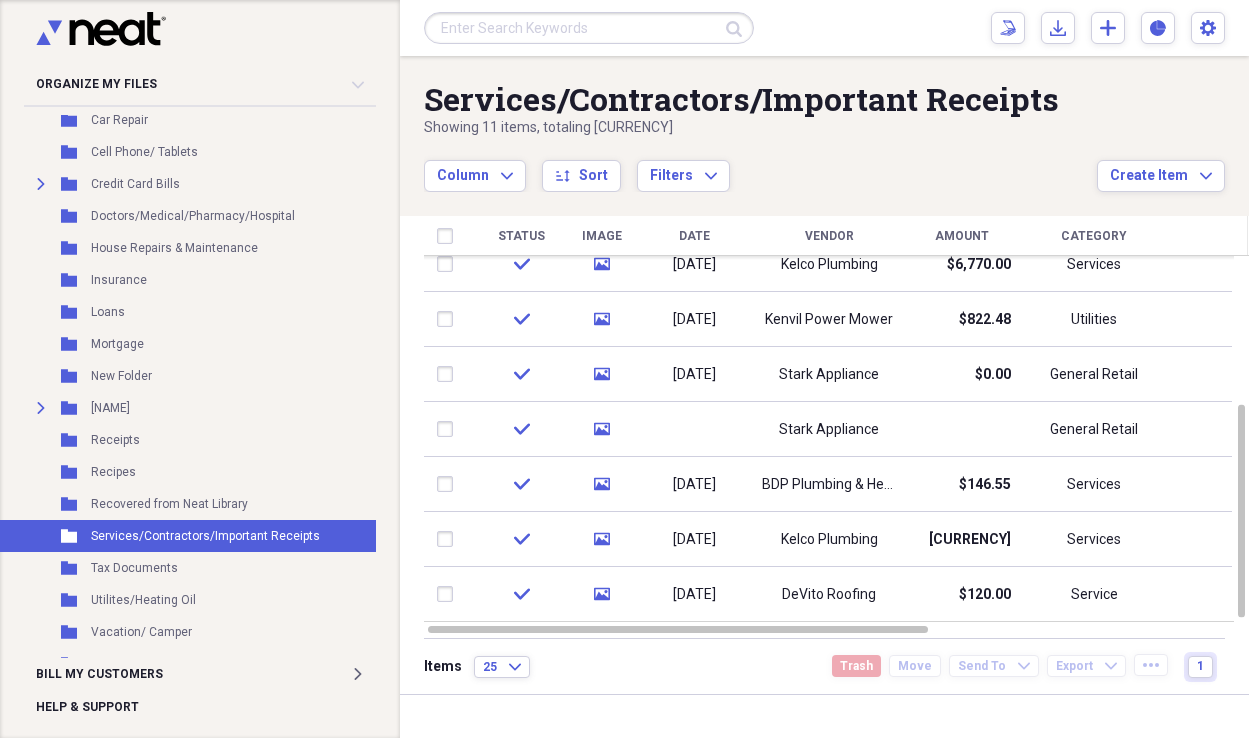 scroll, scrollTop: 0, scrollLeft: 3, axis: horizontal 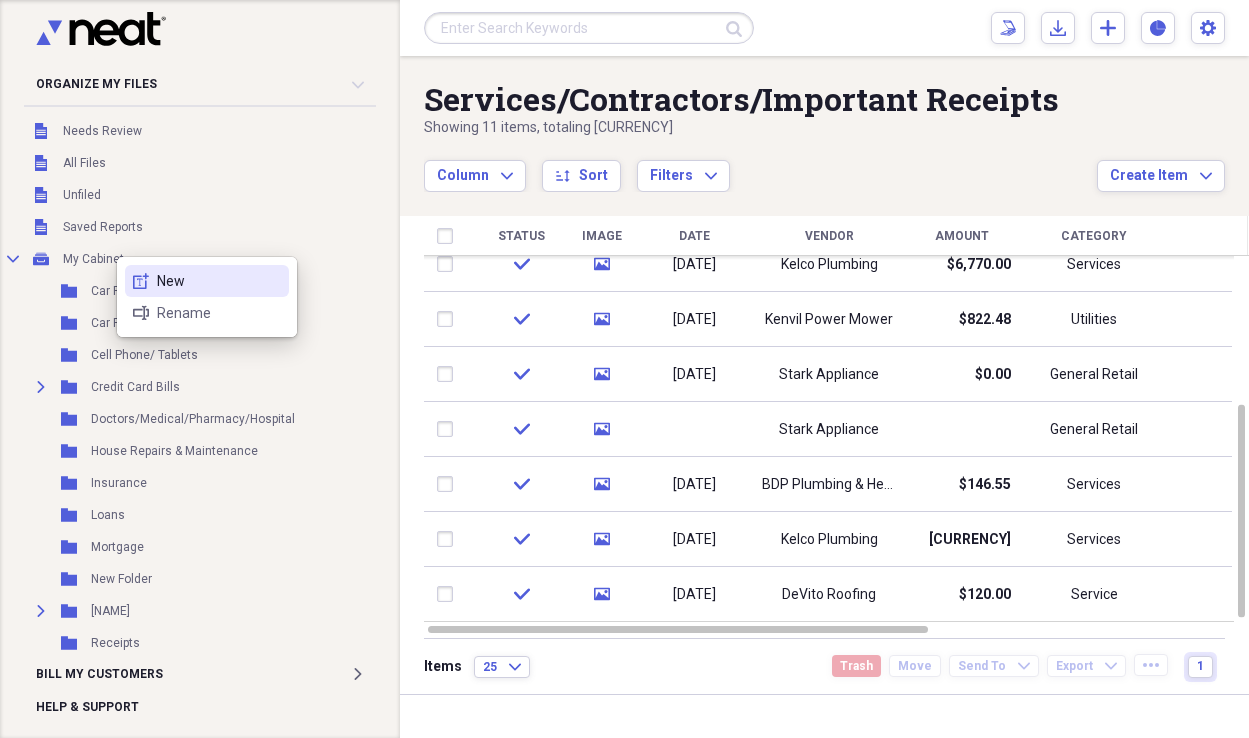 click on "New" at bounding box center [219, 281] 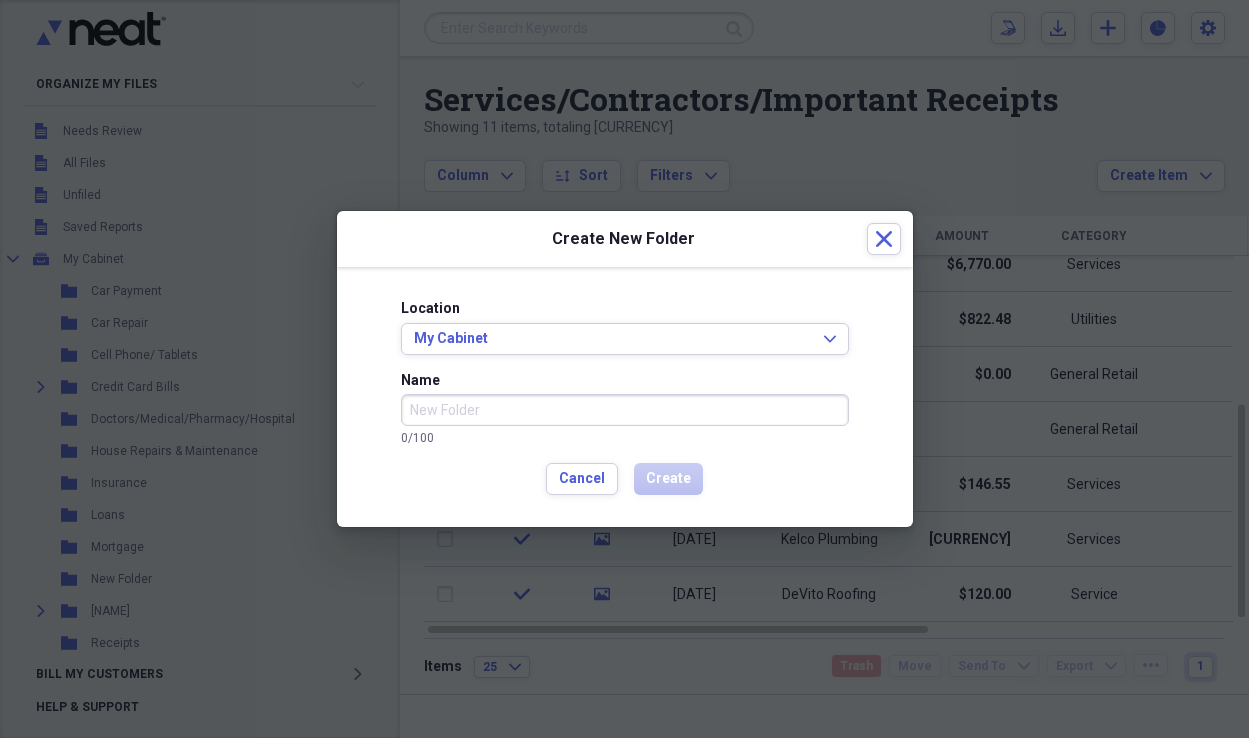 click on "Name" at bounding box center [625, 410] 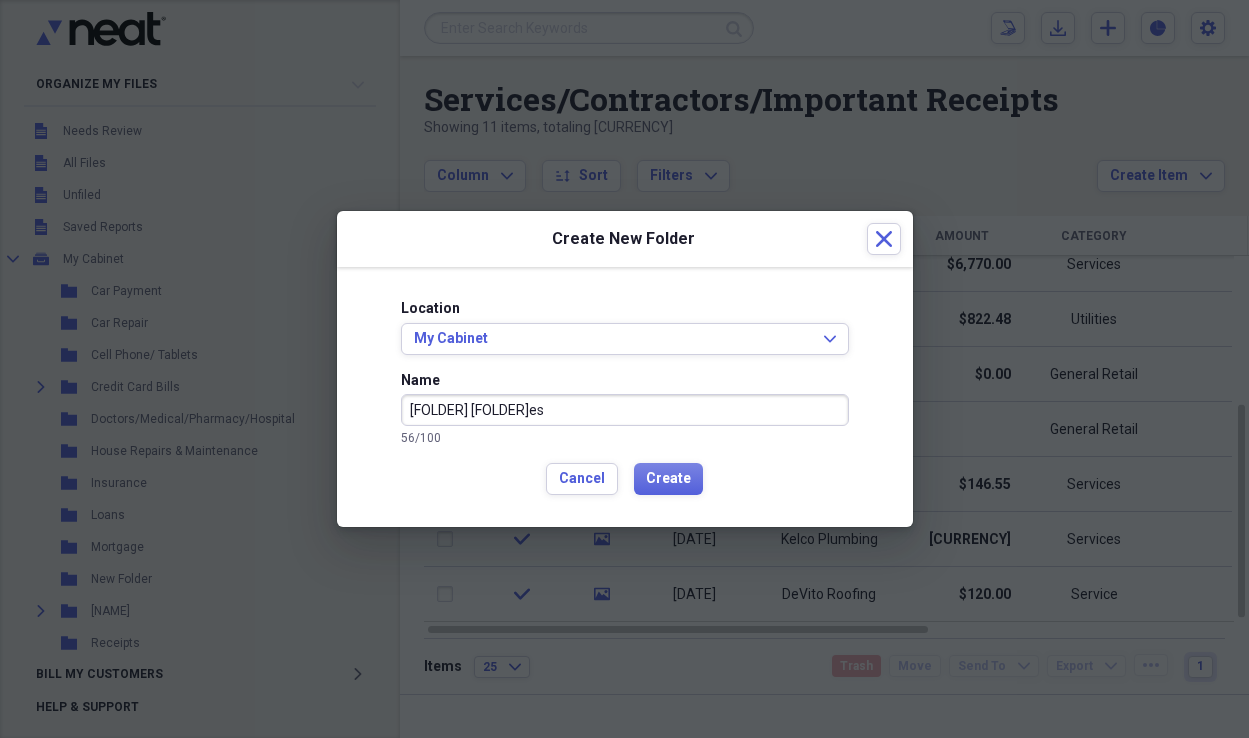 click on "[FOLDER] [FOLDER]es" at bounding box center [625, 410] 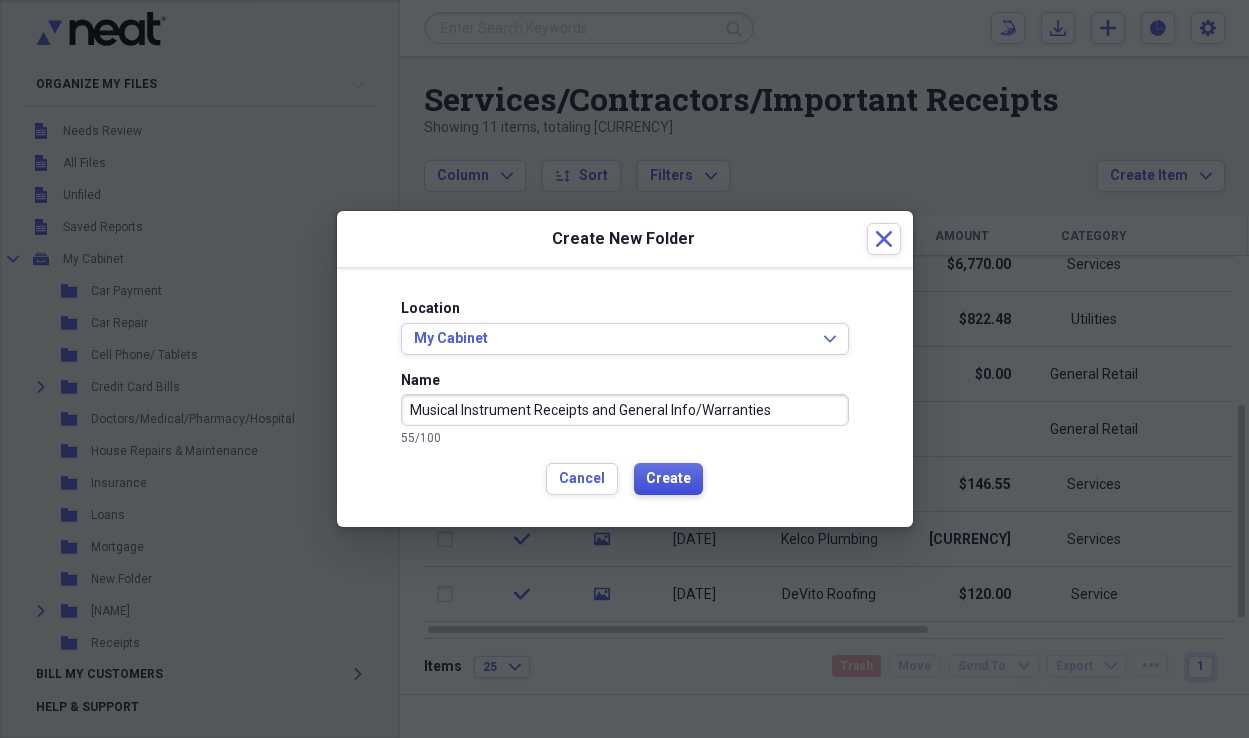 type on "Musical Instrument Receipts and General Info/Warranties" 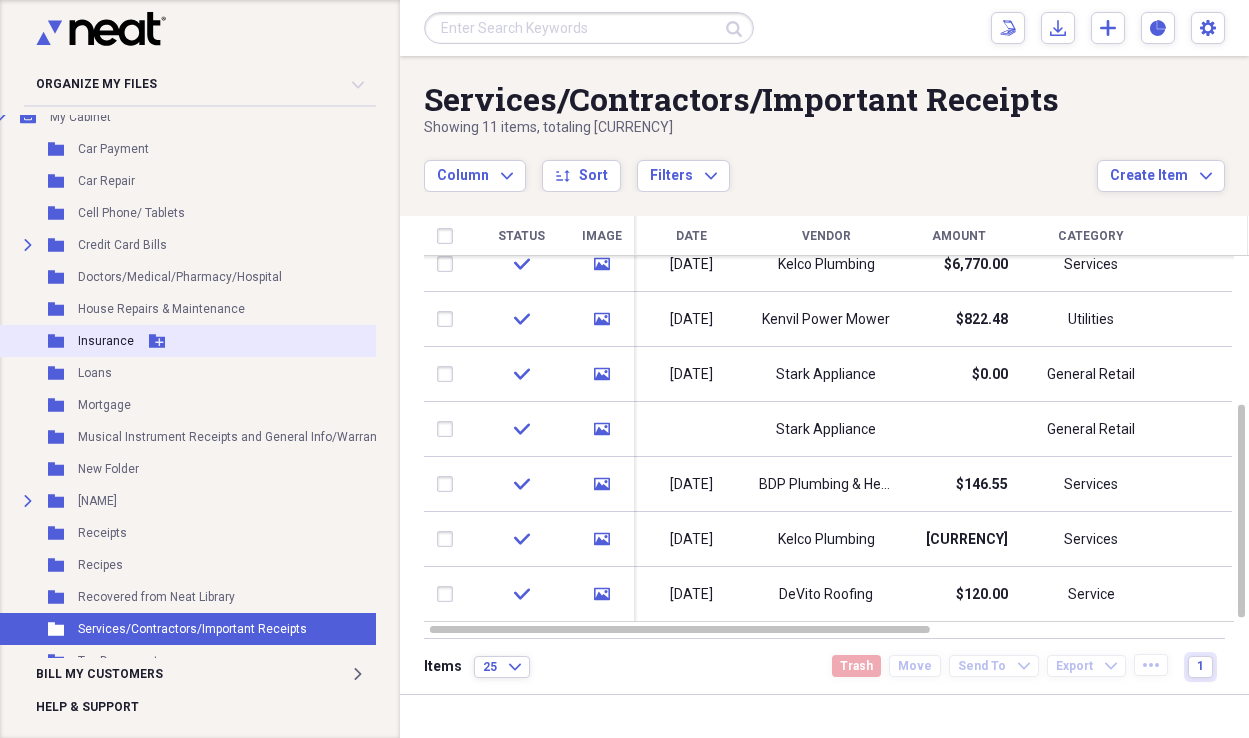 scroll, scrollTop: 142, scrollLeft: 21, axis: both 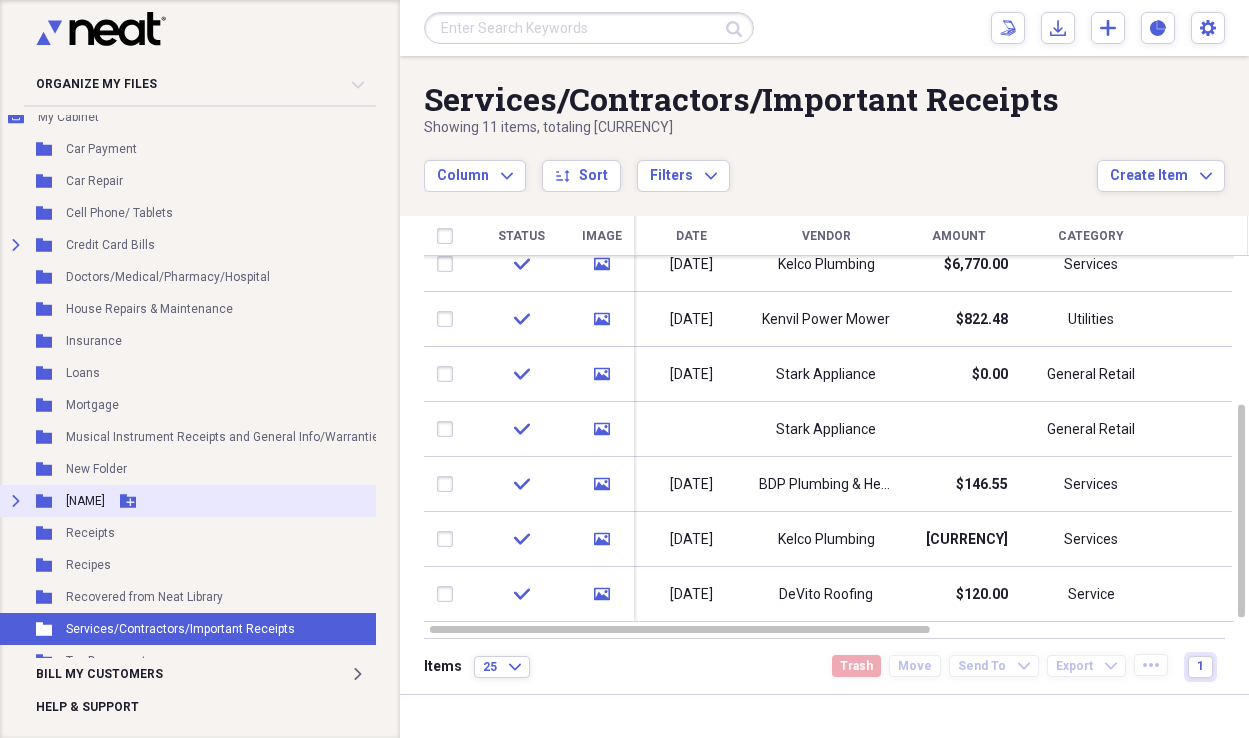 click on "Expand Folder [NAME] Add Folder" at bounding box center (209, 501) 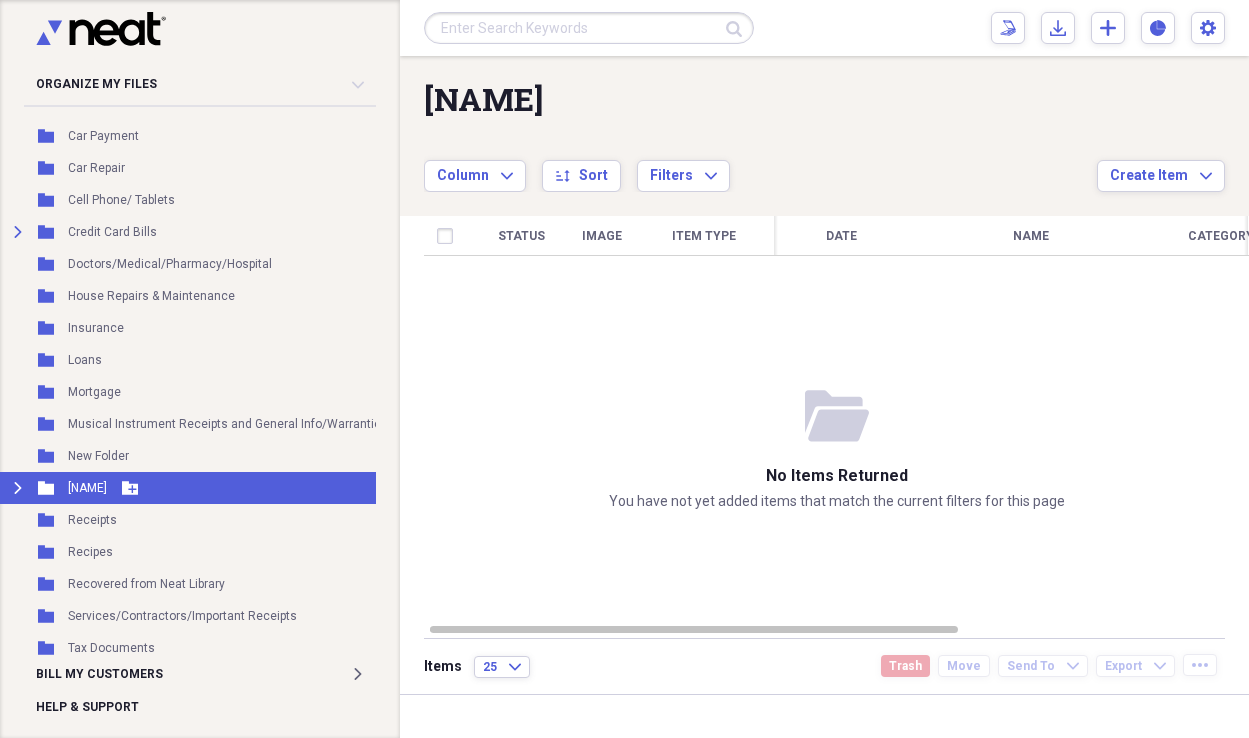 scroll, scrollTop: 155, scrollLeft: 19, axis: both 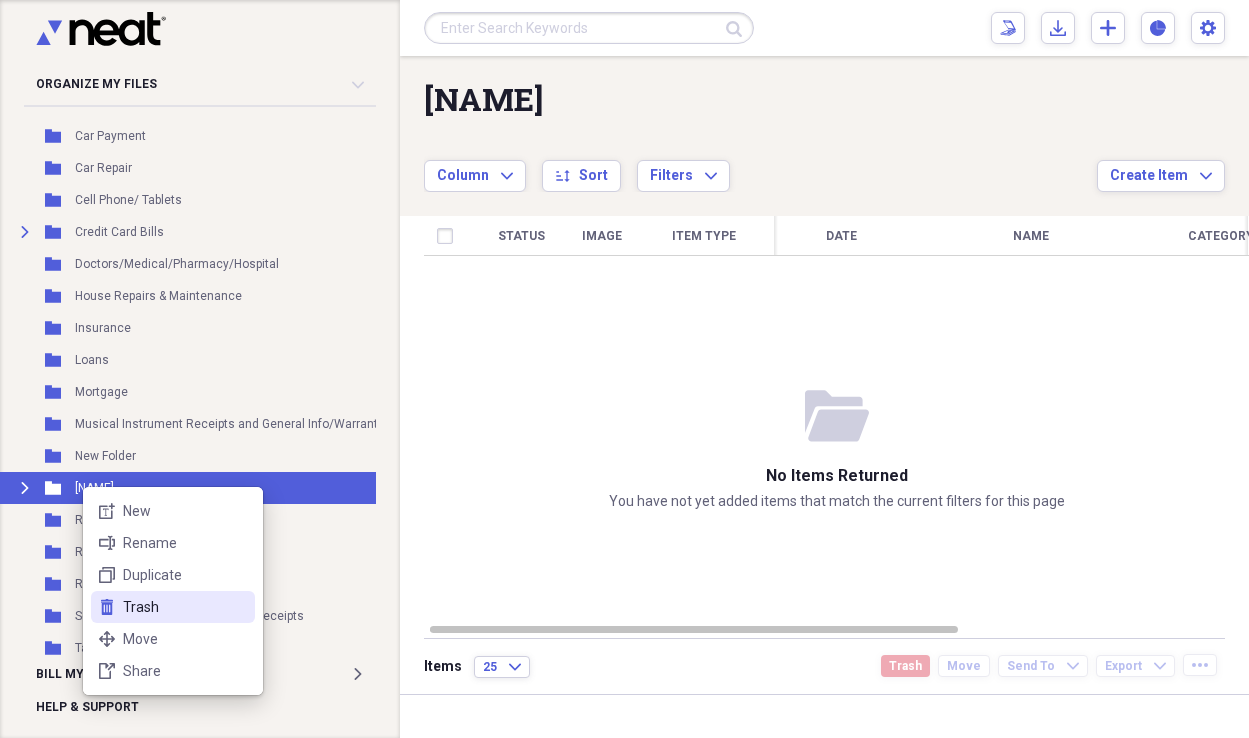 click on "Trash" at bounding box center [185, 607] 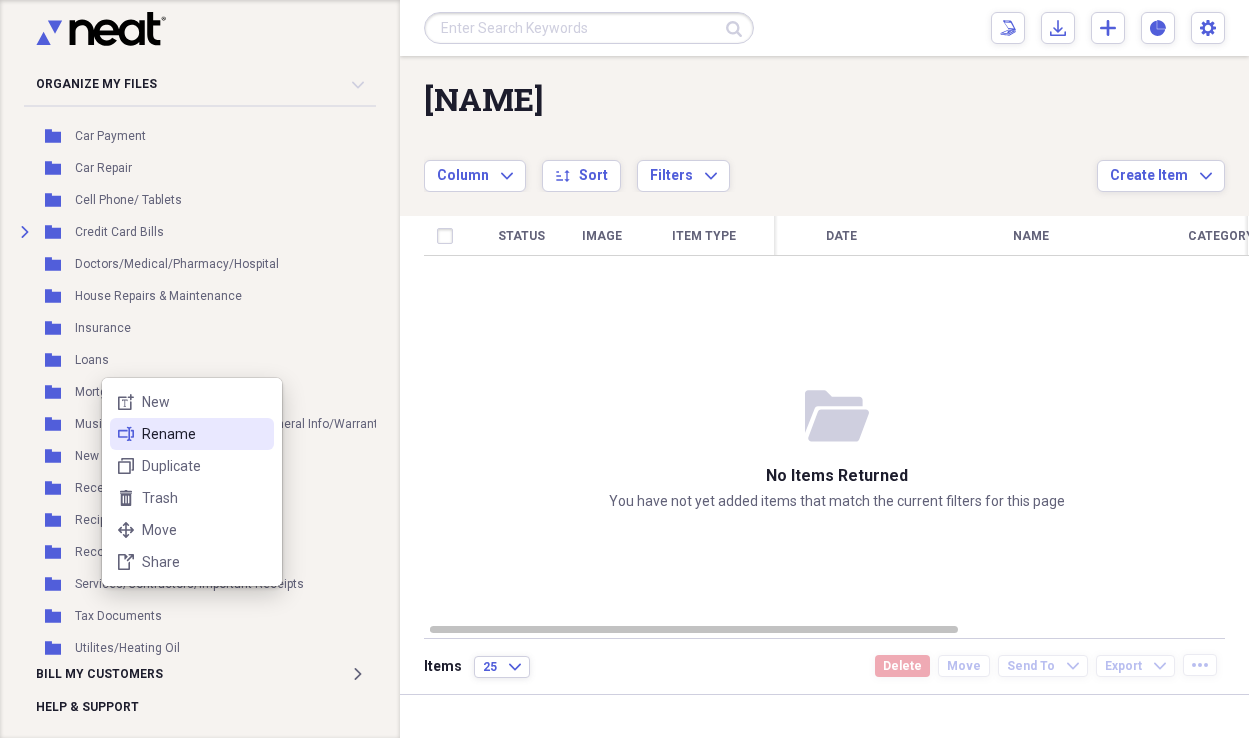 click on "Rename" at bounding box center (204, 434) 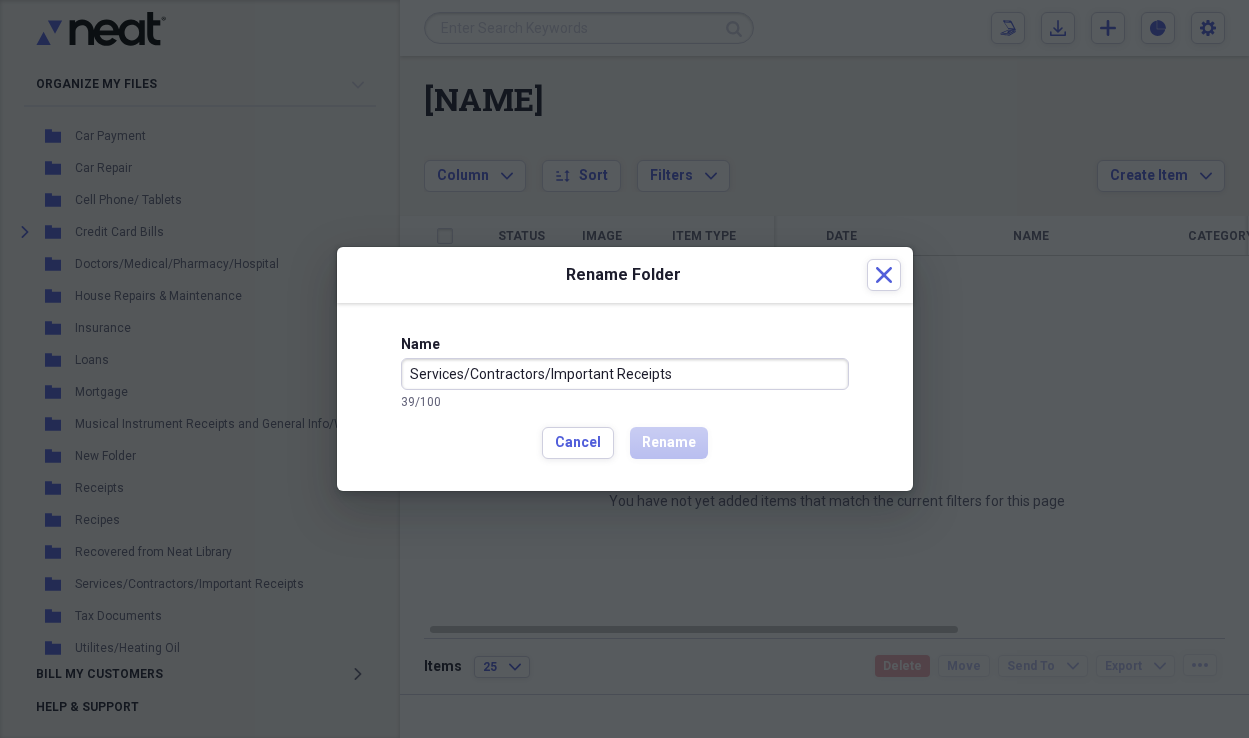 click on "Services/Contractors/Important Receipts" at bounding box center [625, 374] 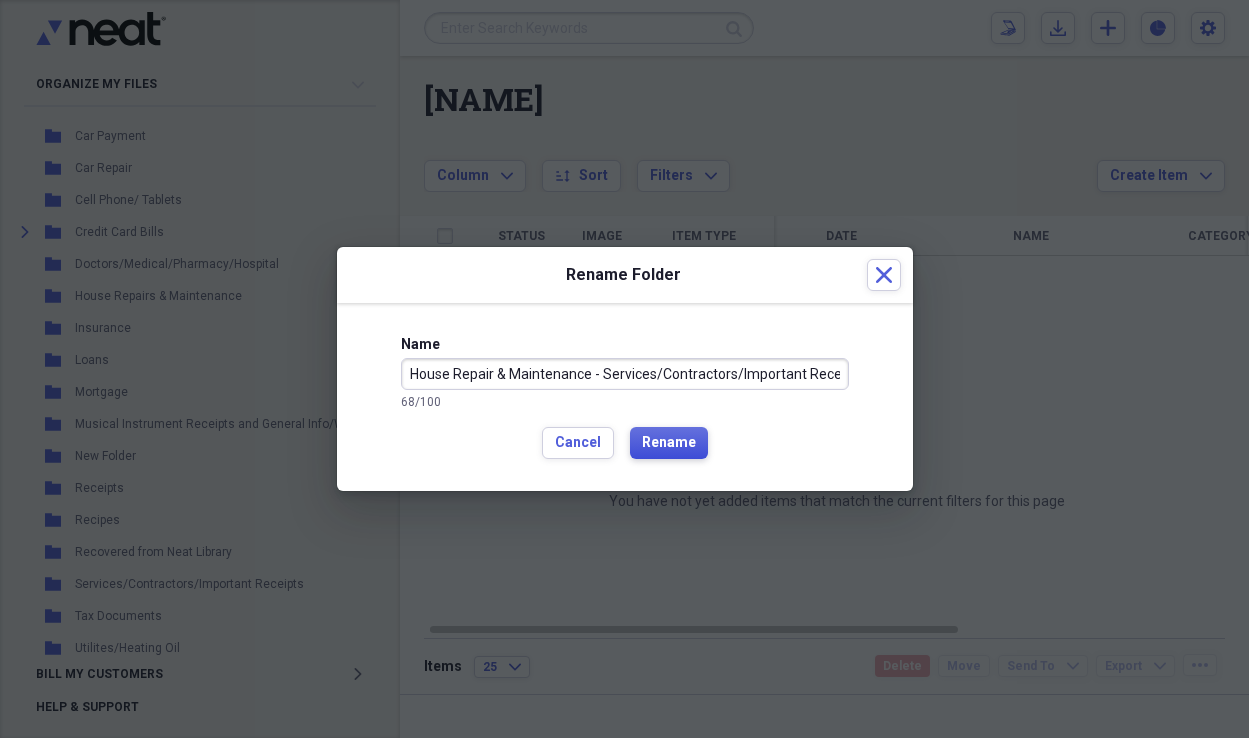 type on "House Repair & Maintenance - Services/Contractors/Important Receipts" 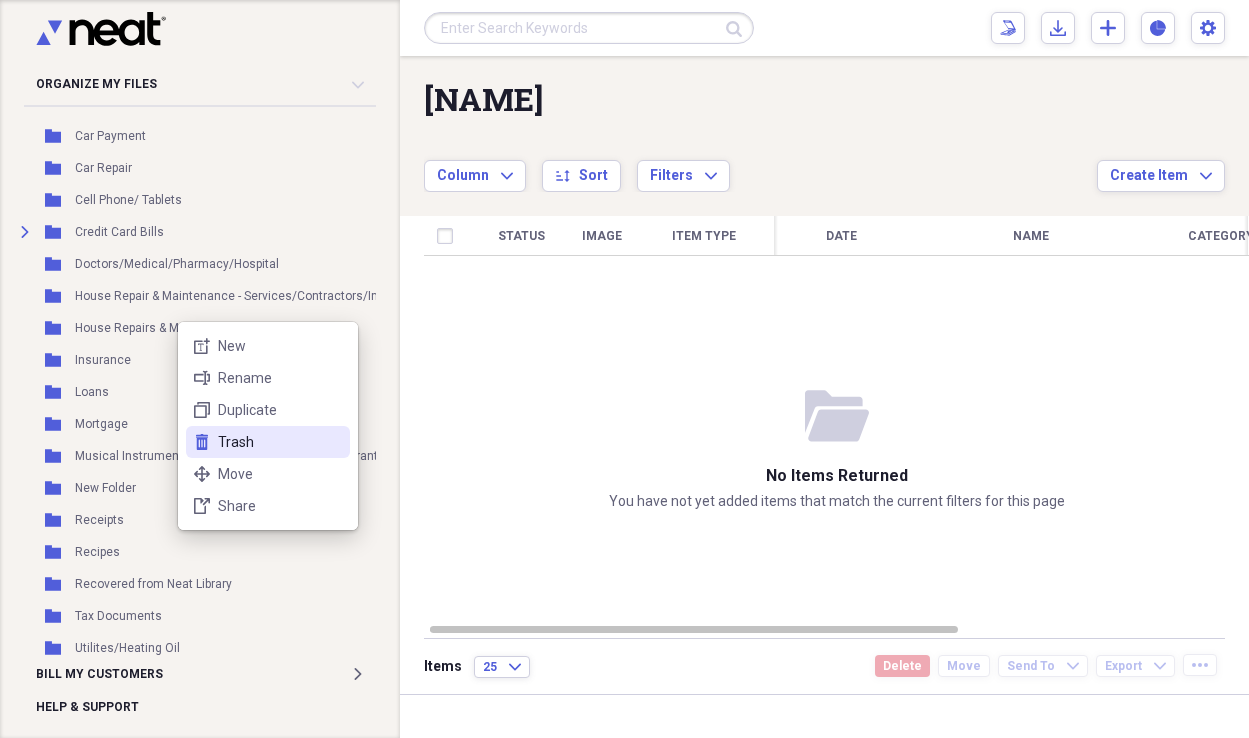 click on "Trash" at bounding box center [280, 442] 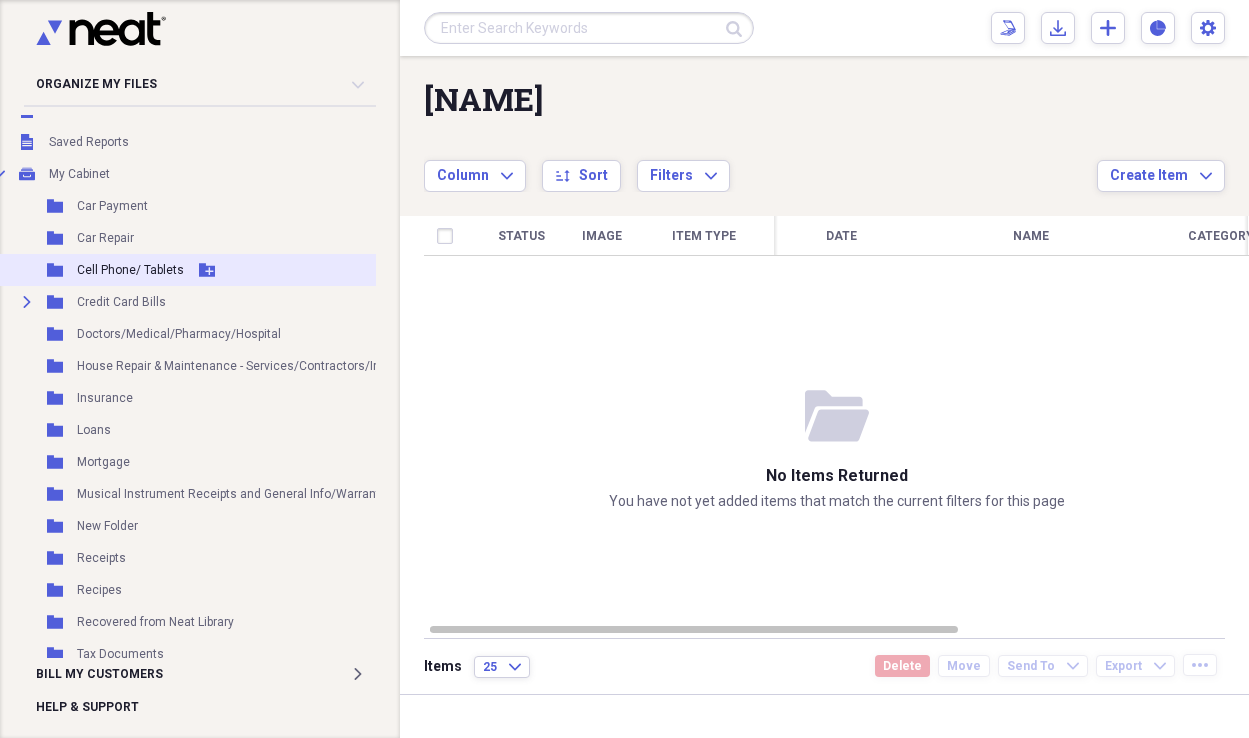 scroll, scrollTop: 0, scrollLeft: 17, axis: horizontal 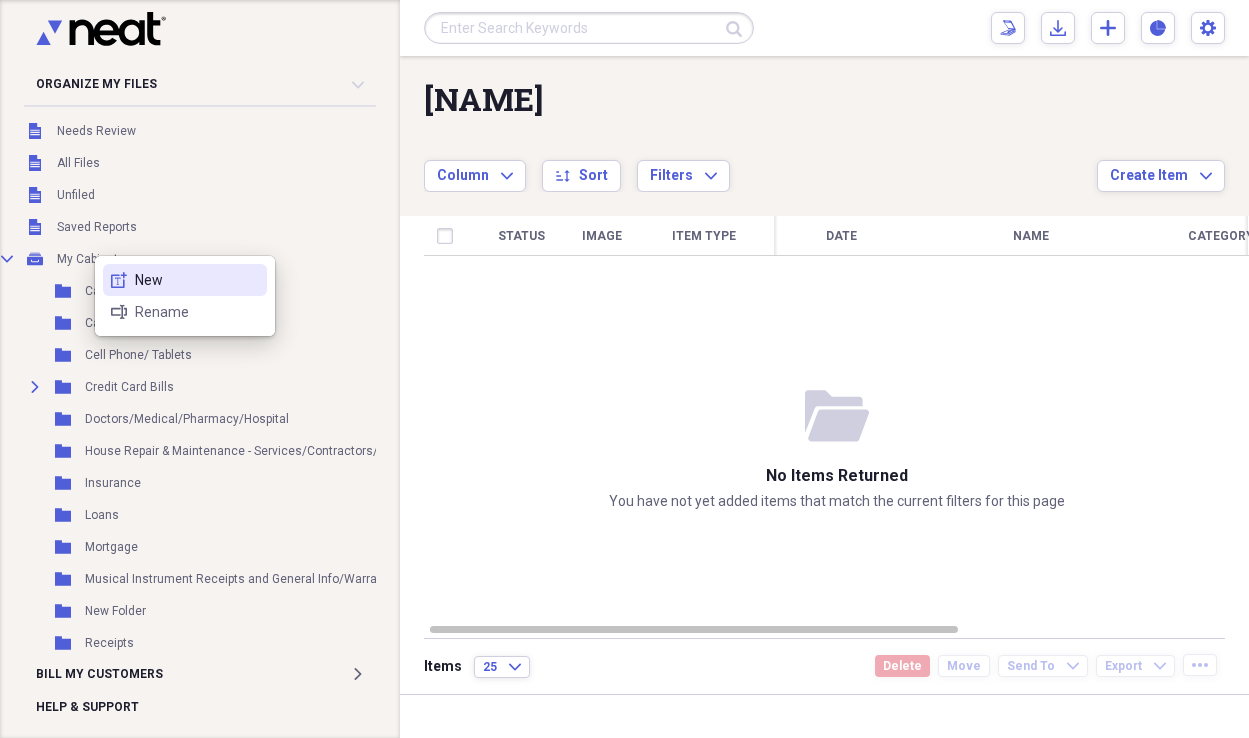 click on "New" at bounding box center (197, 280) 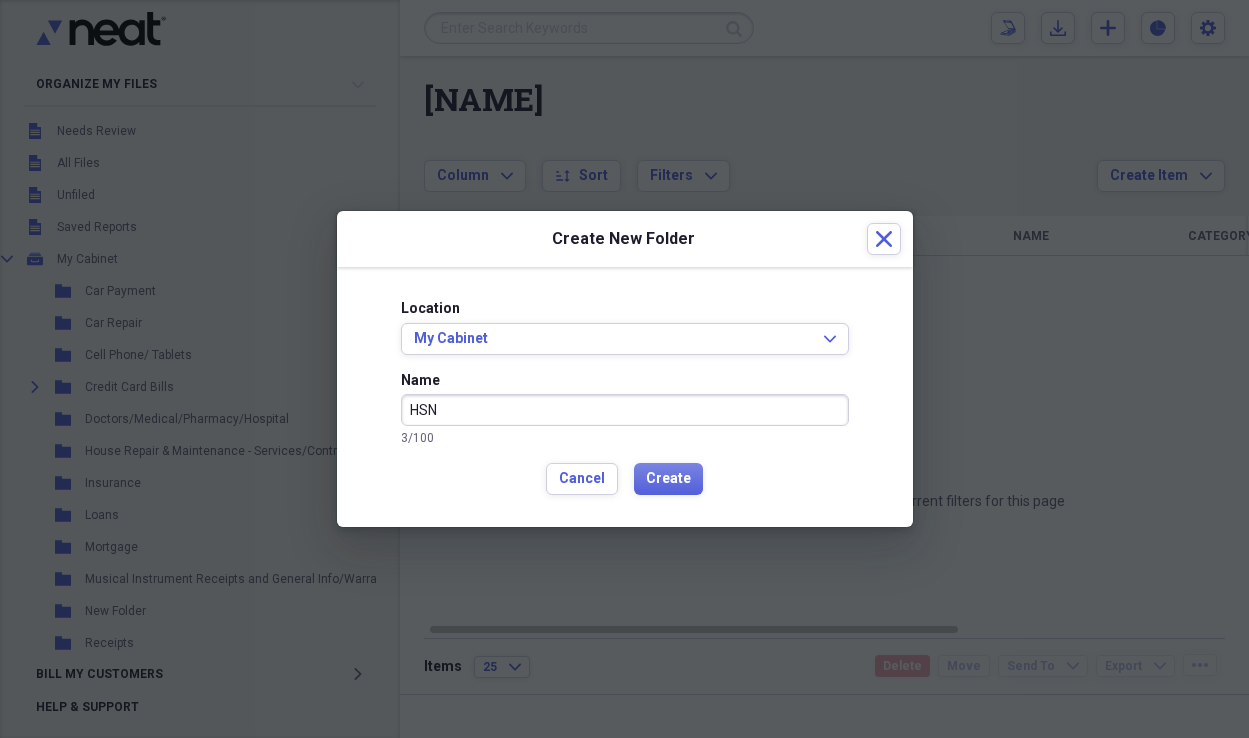 type on "HSN" 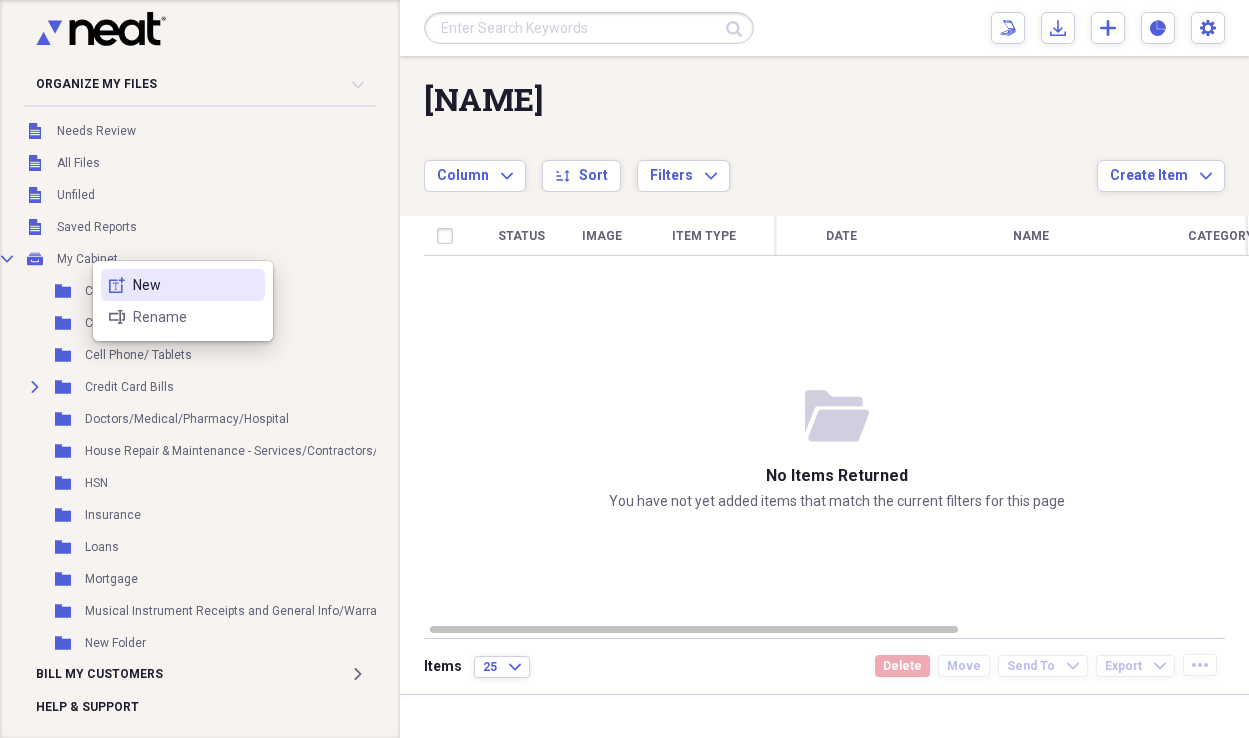 click on "New" at bounding box center [195, 285] 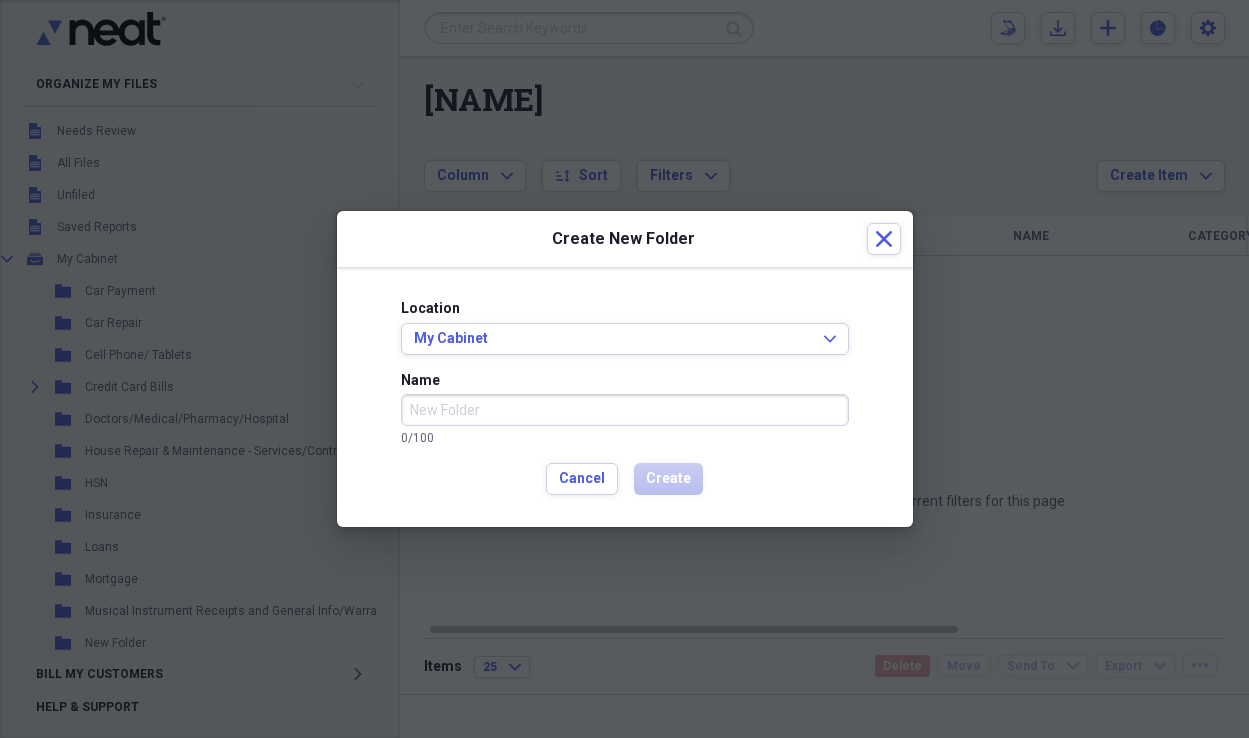 click on "Name" at bounding box center (625, 410) 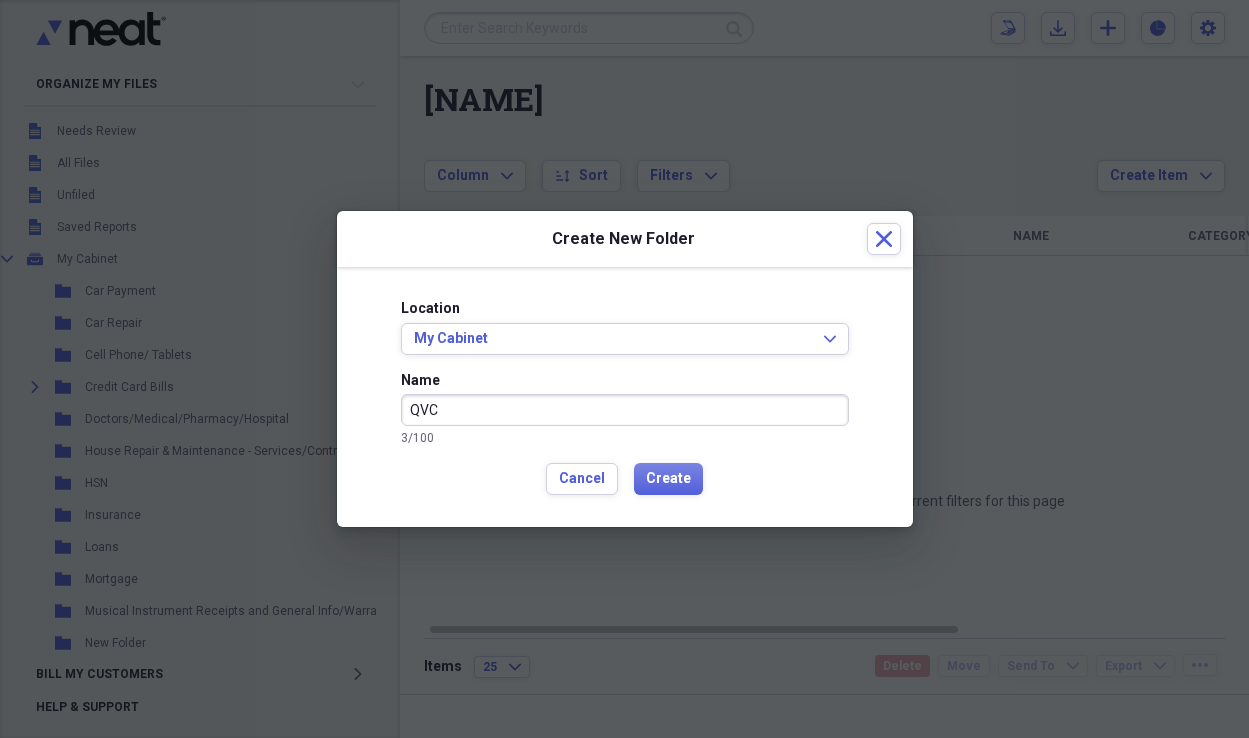 type on "QVC" 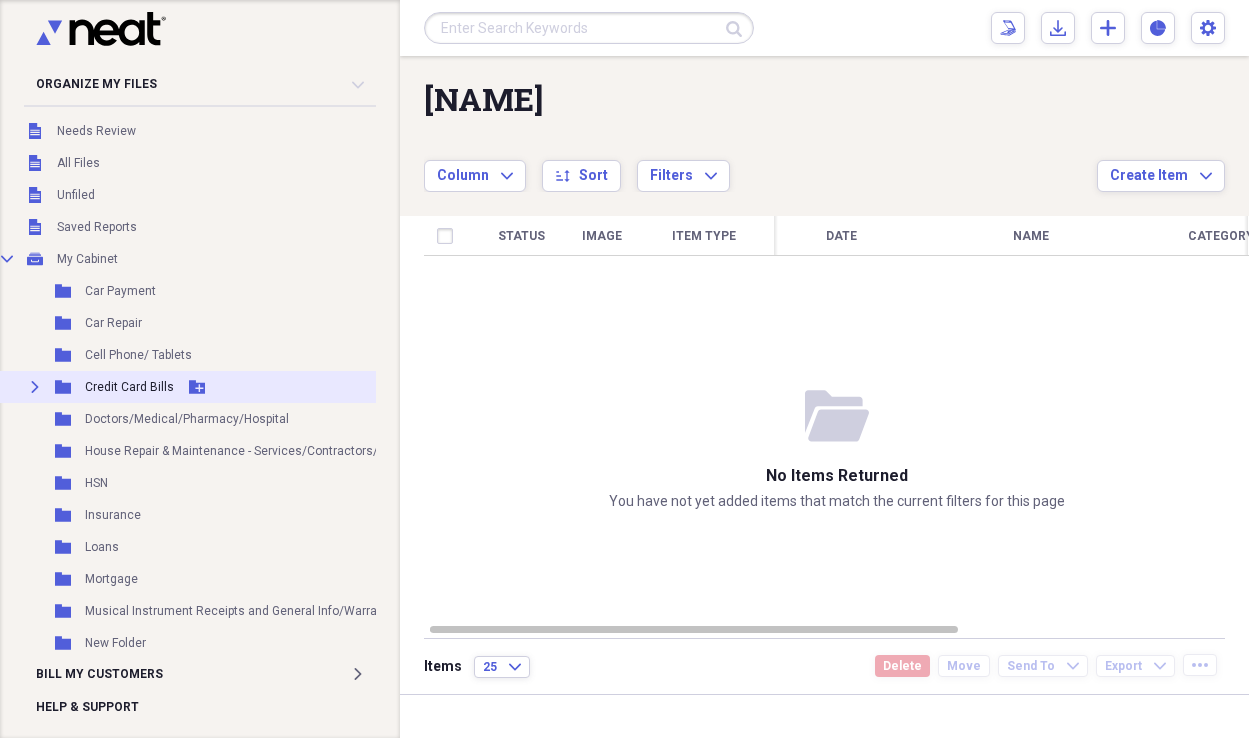 click on "Credit Card Bills" at bounding box center (129, 387) 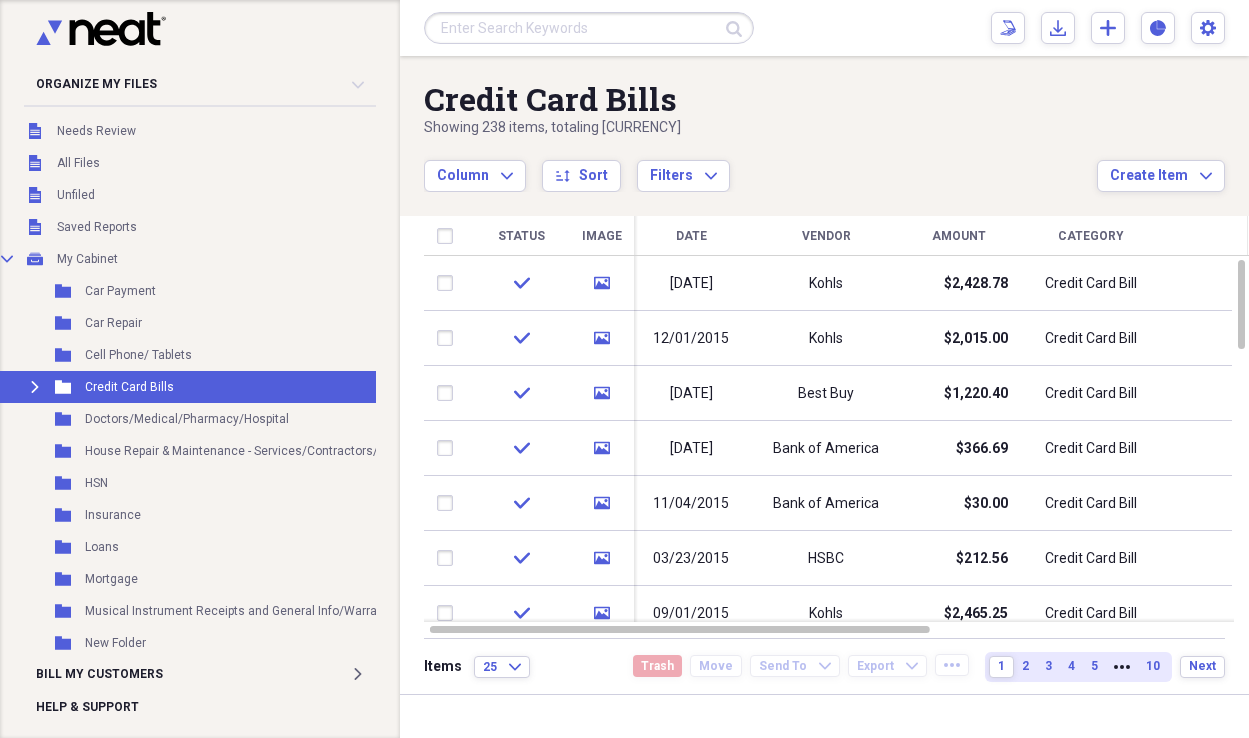 click at bounding box center (589, 28) 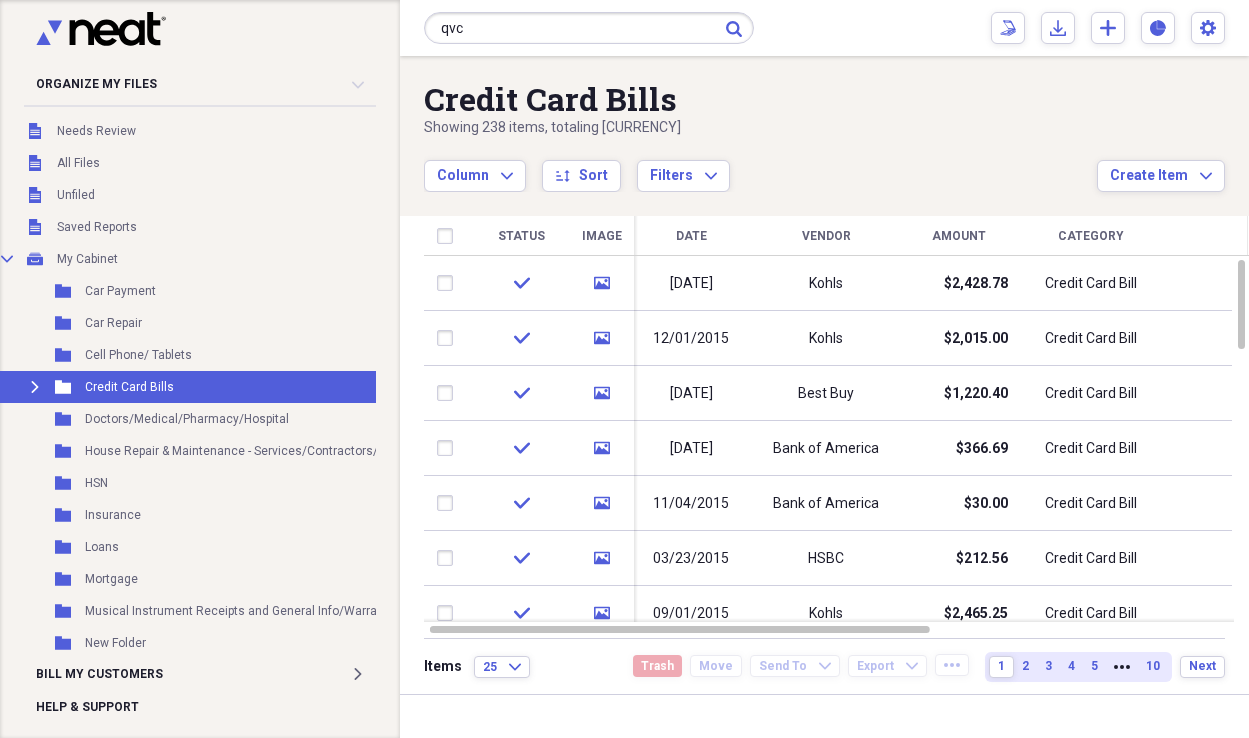 type on "qvc" 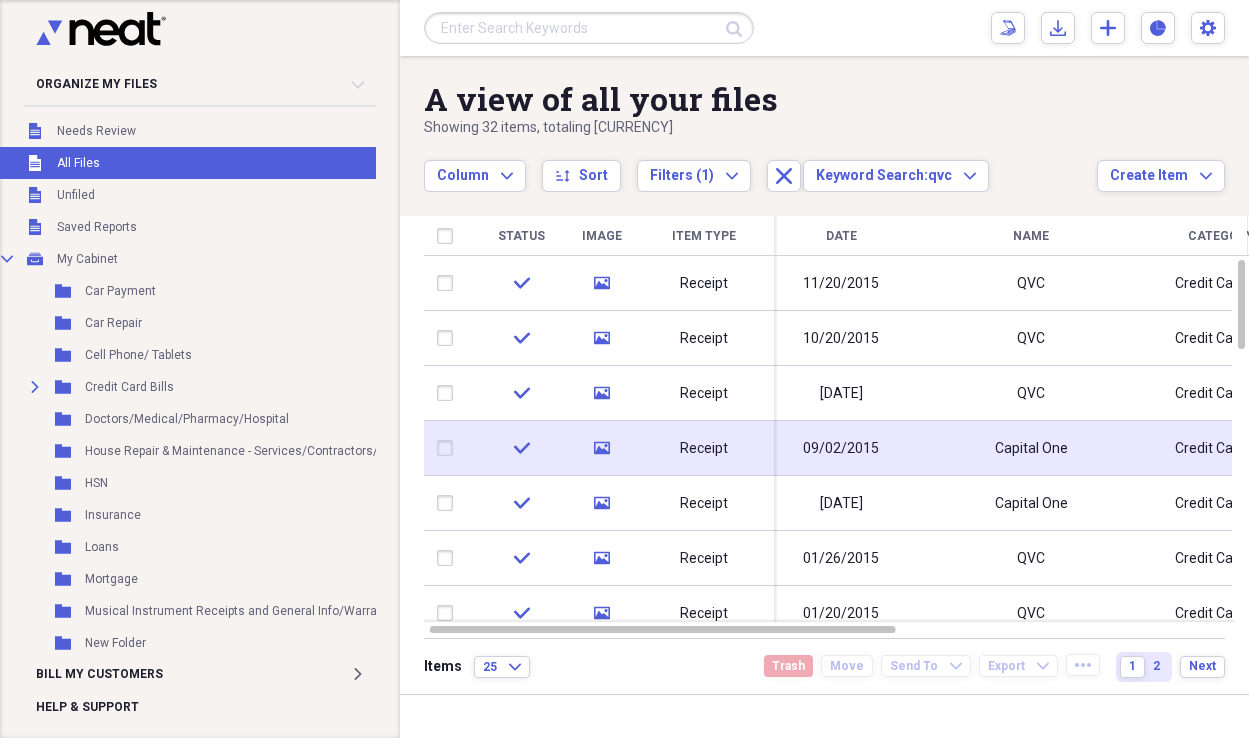 click on "Receipt" at bounding box center (704, 449) 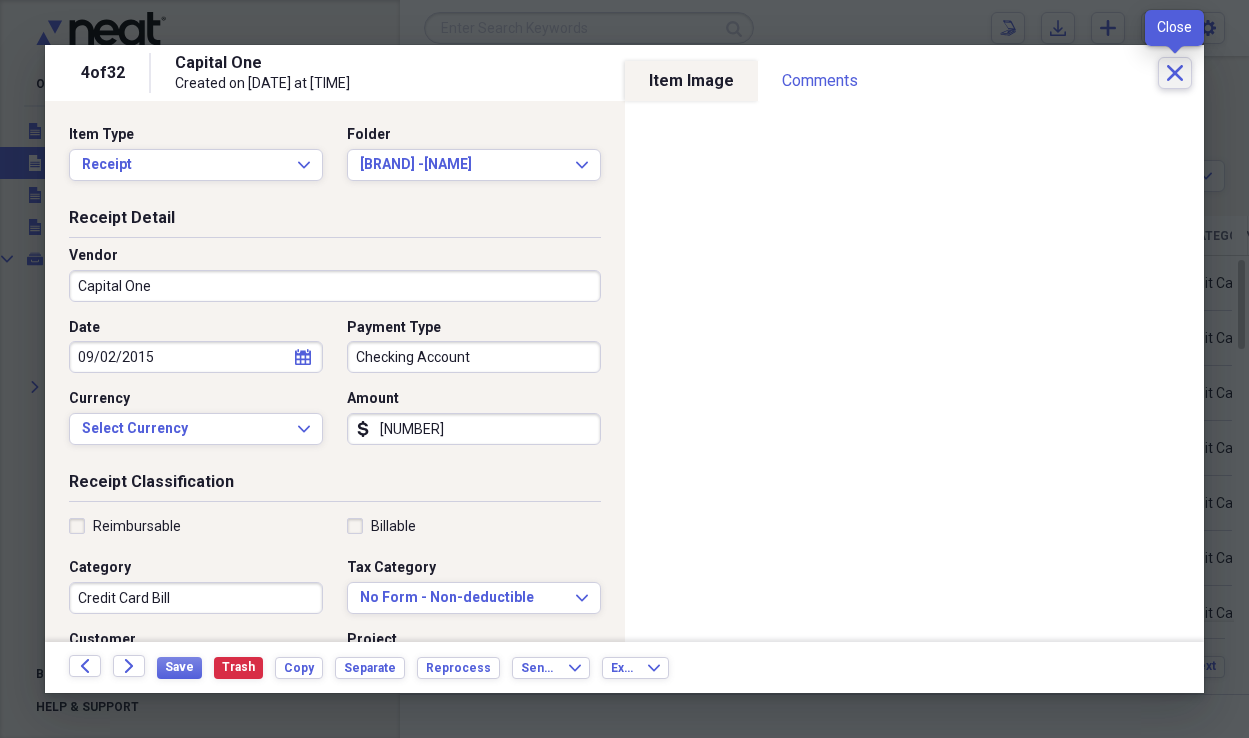 click on "Close" 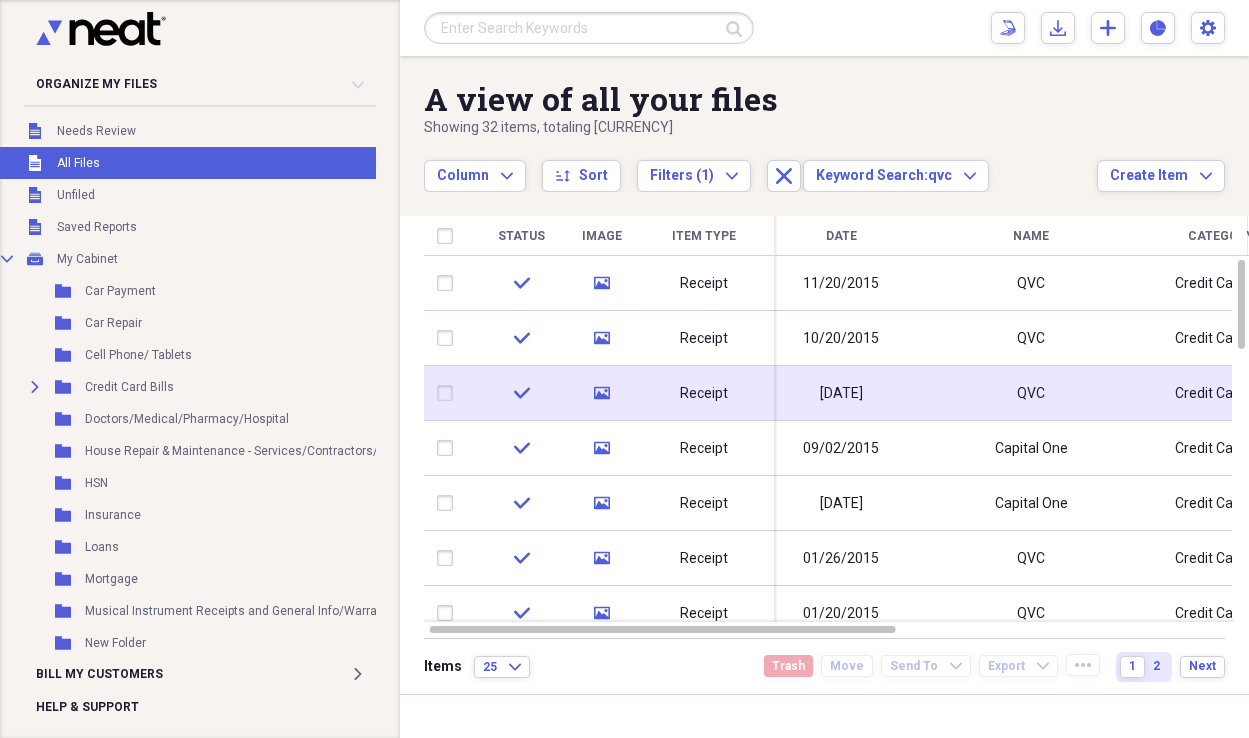 click on "Receipt" at bounding box center (704, 394) 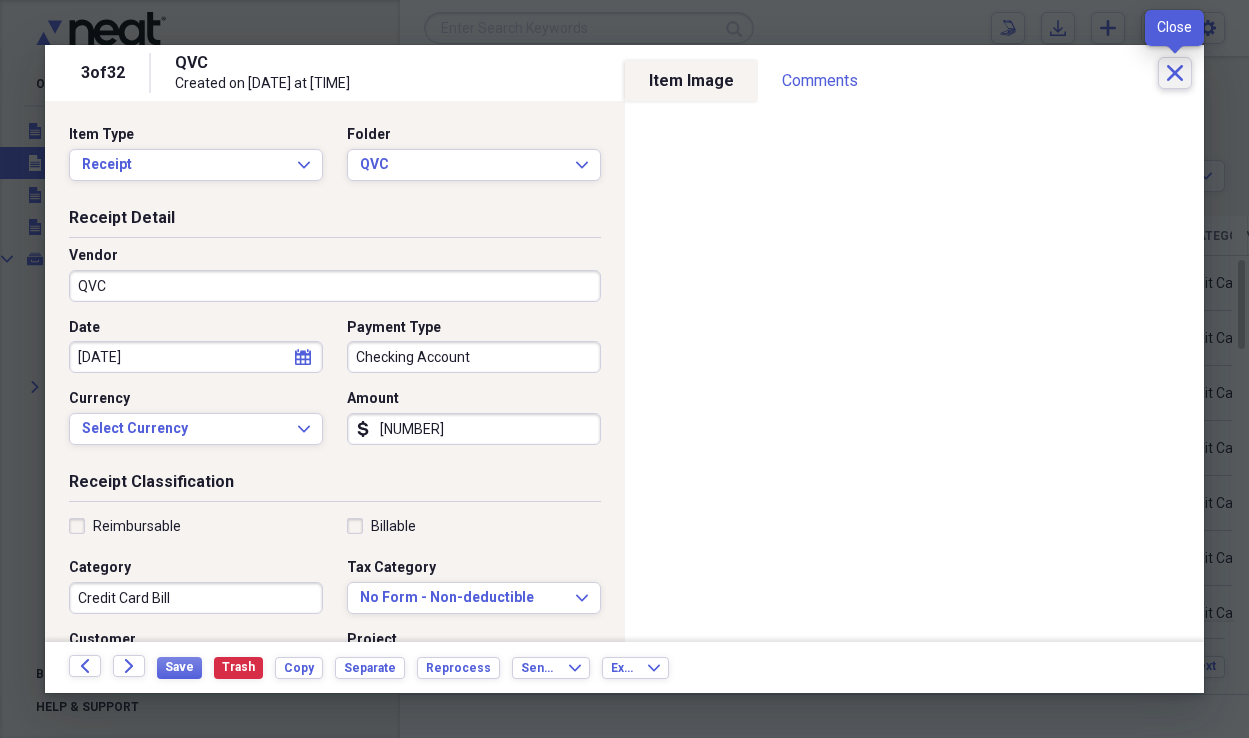 click on "Close" 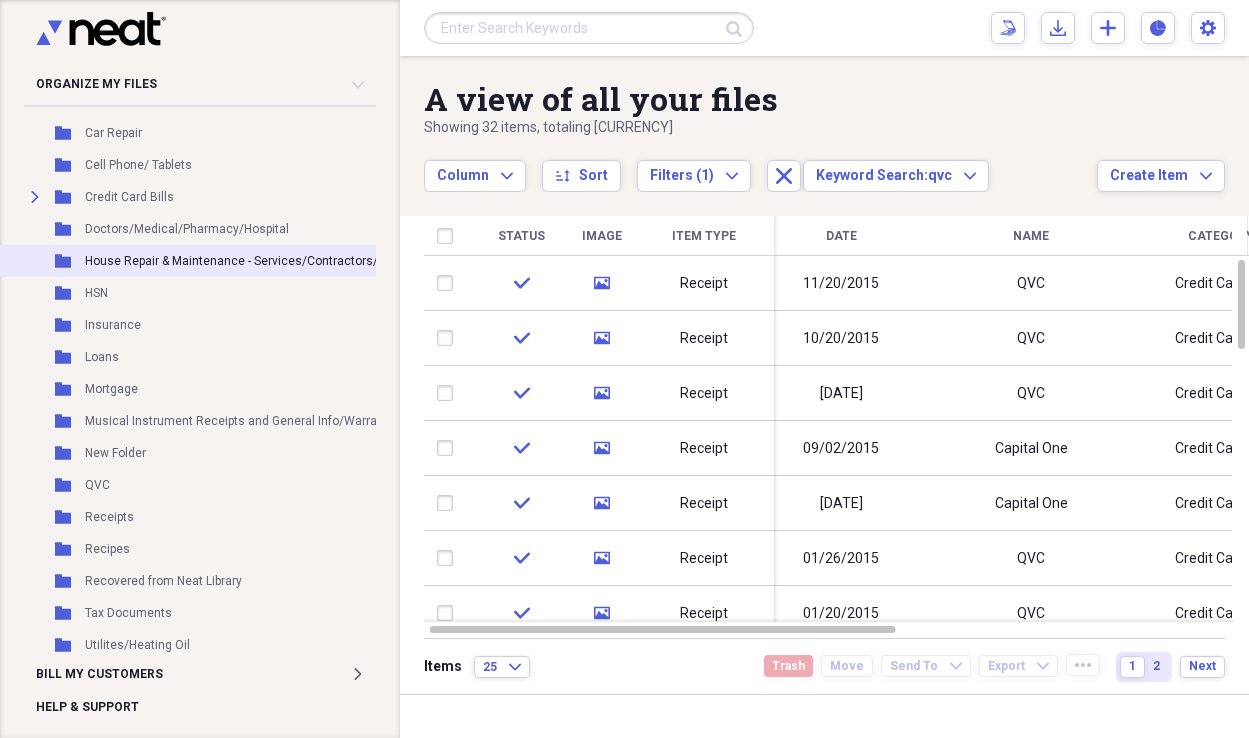 scroll, scrollTop: 190, scrollLeft: 8, axis: both 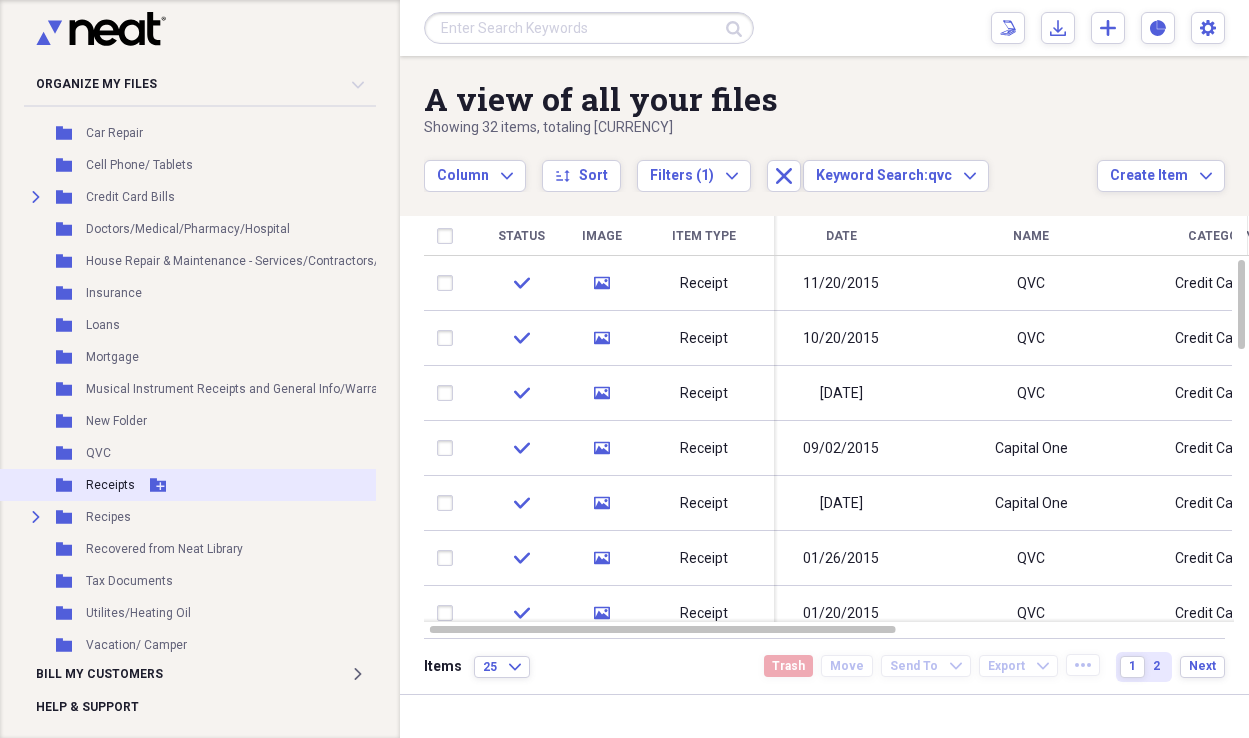 click on "Receipts" at bounding box center (110, 485) 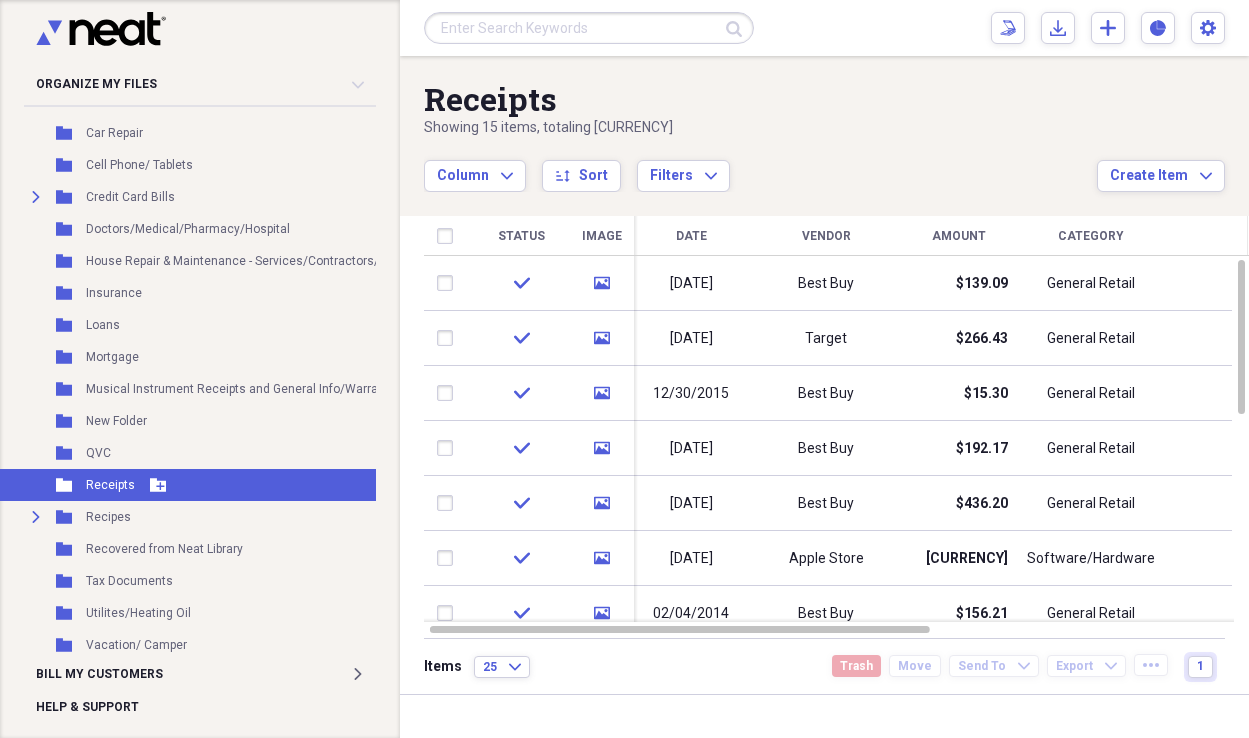 click 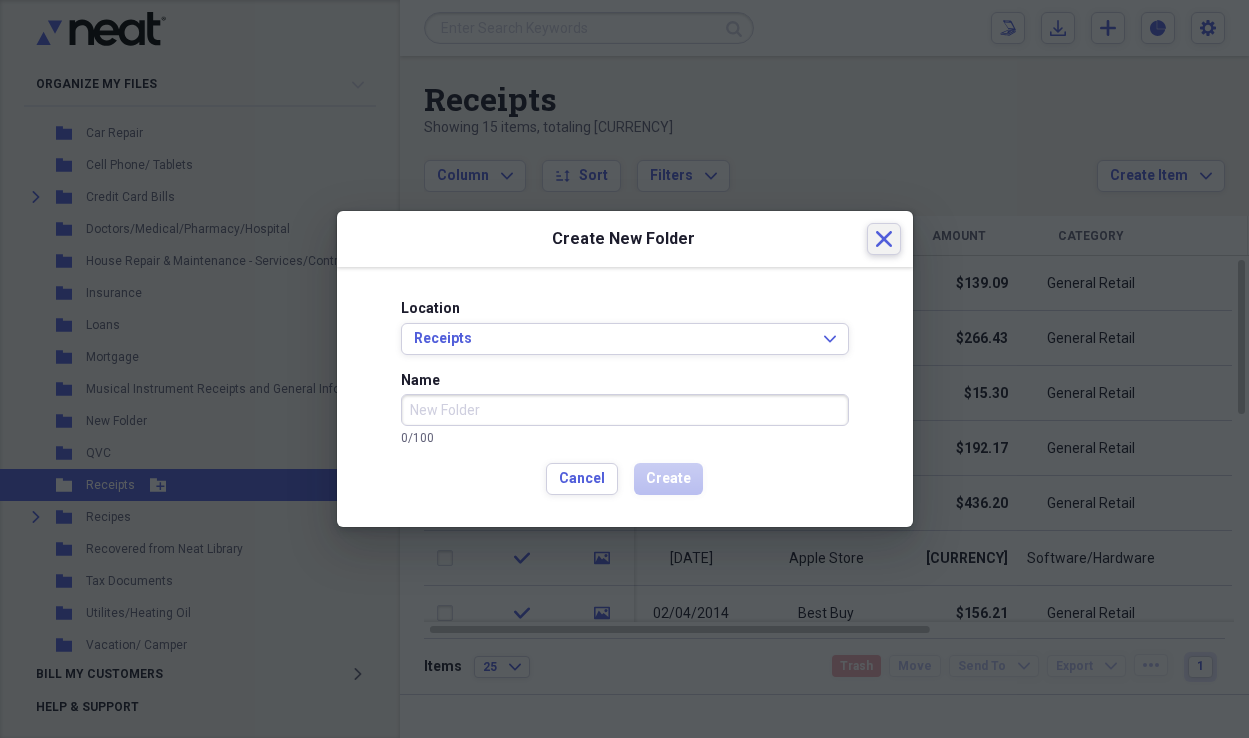 click on "Close" at bounding box center [884, 239] 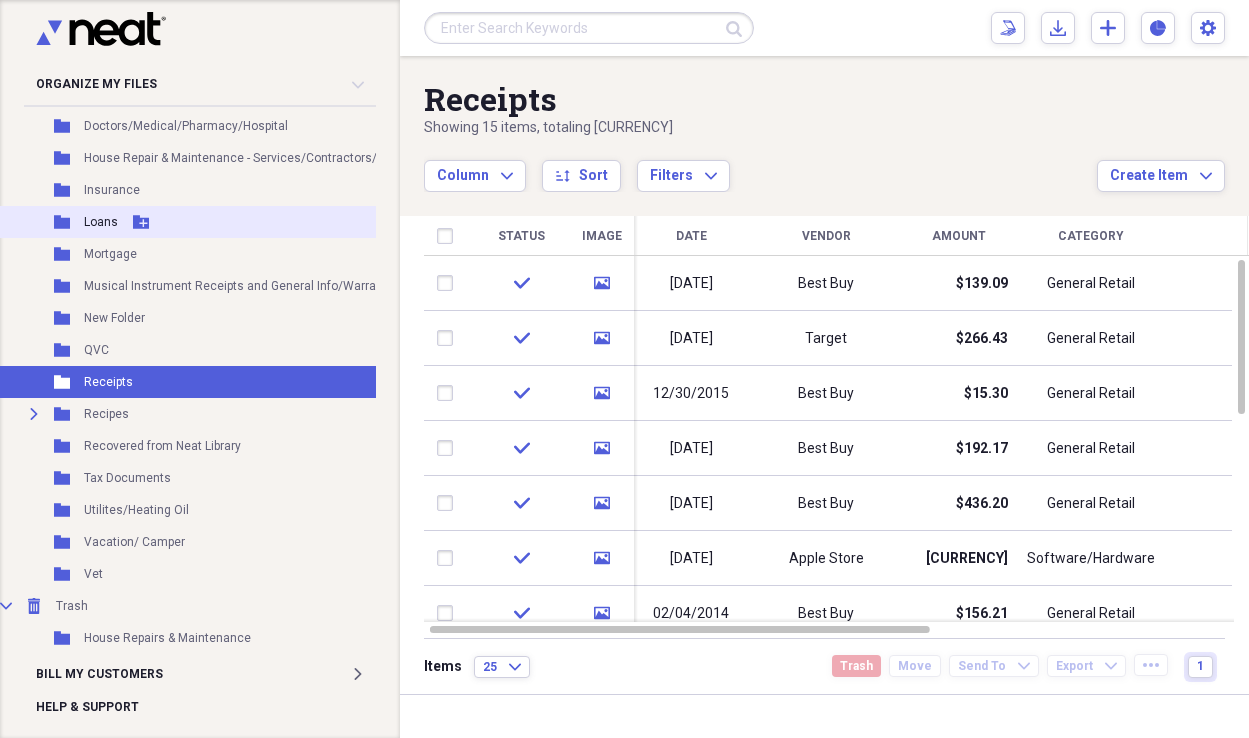 scroll, scrollTop: 301, scrollLeft: 10, axis: both 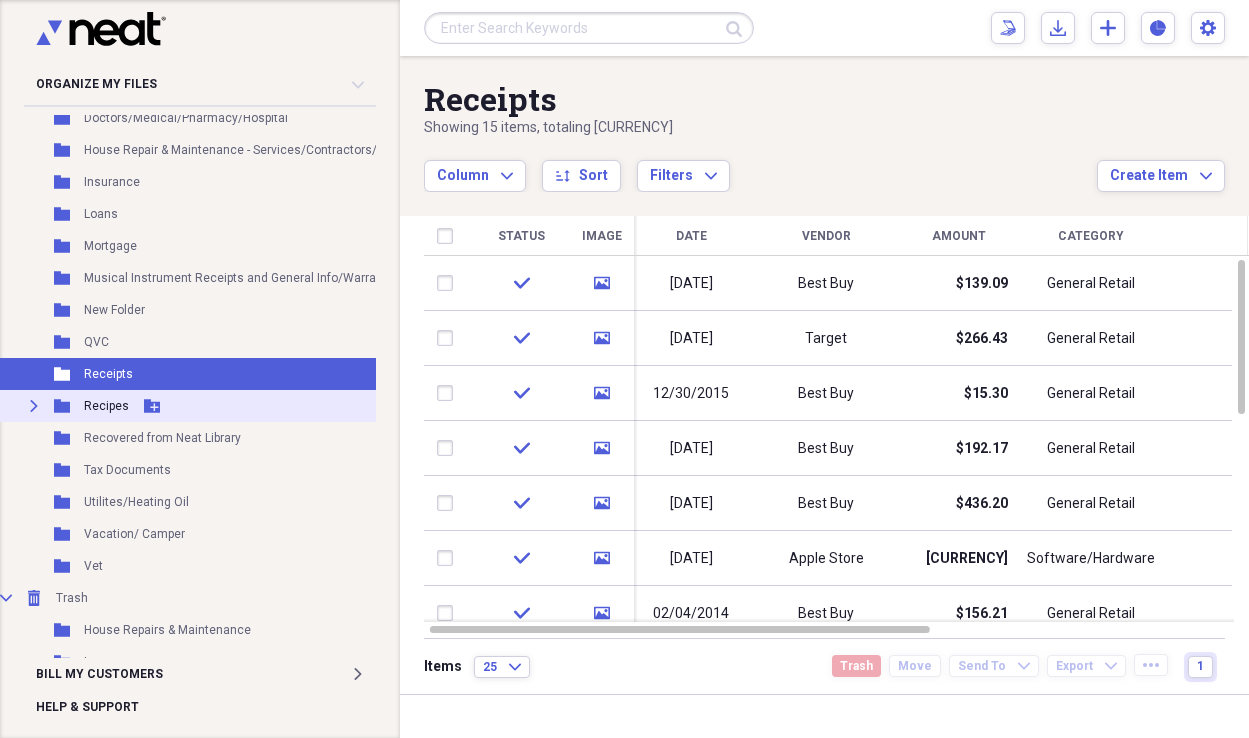 click on "Expand" 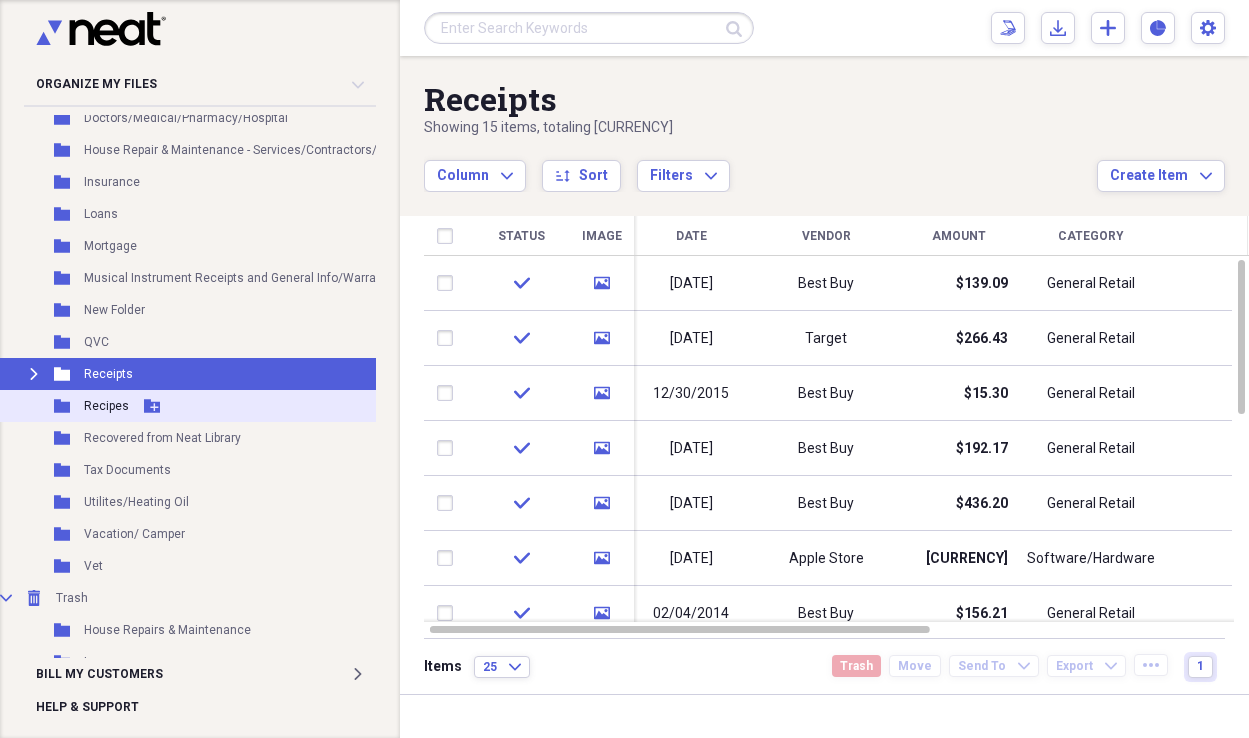 click 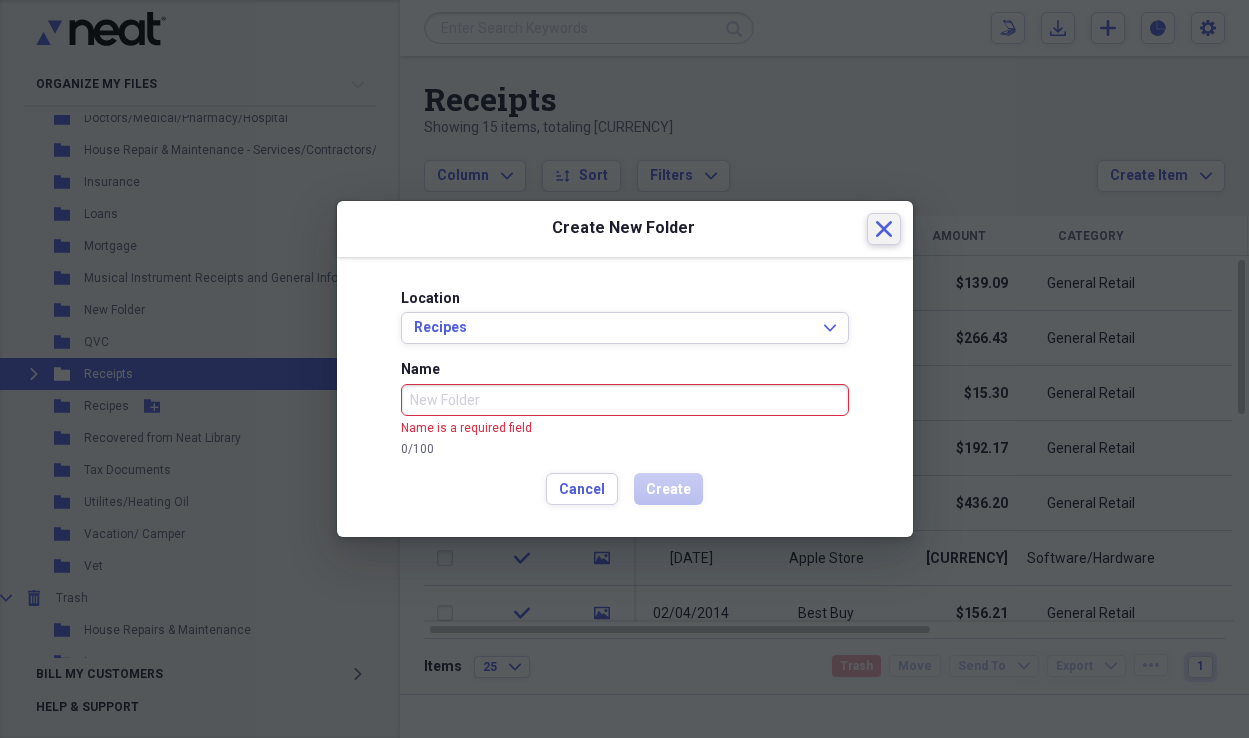 drag, startPoint x: 879, startPoint y: 244, endPoint x: 771, endPoint y: 265, distance: 110.02273 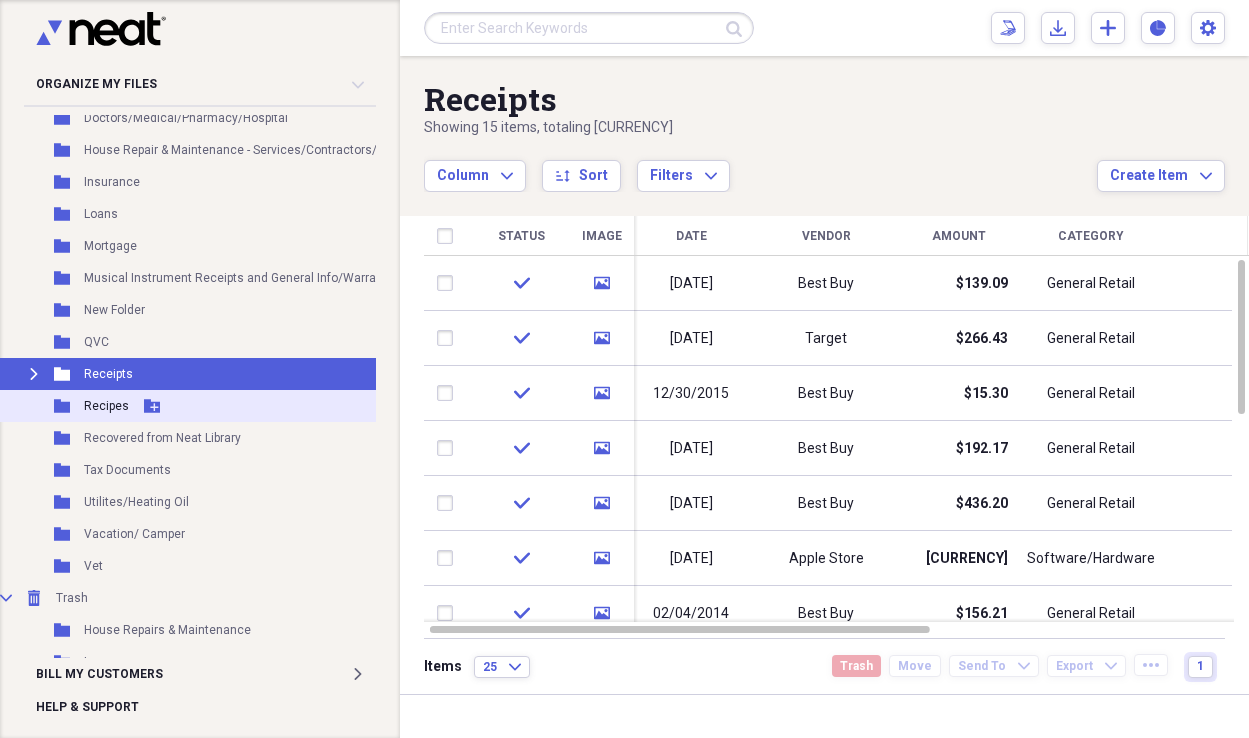 click 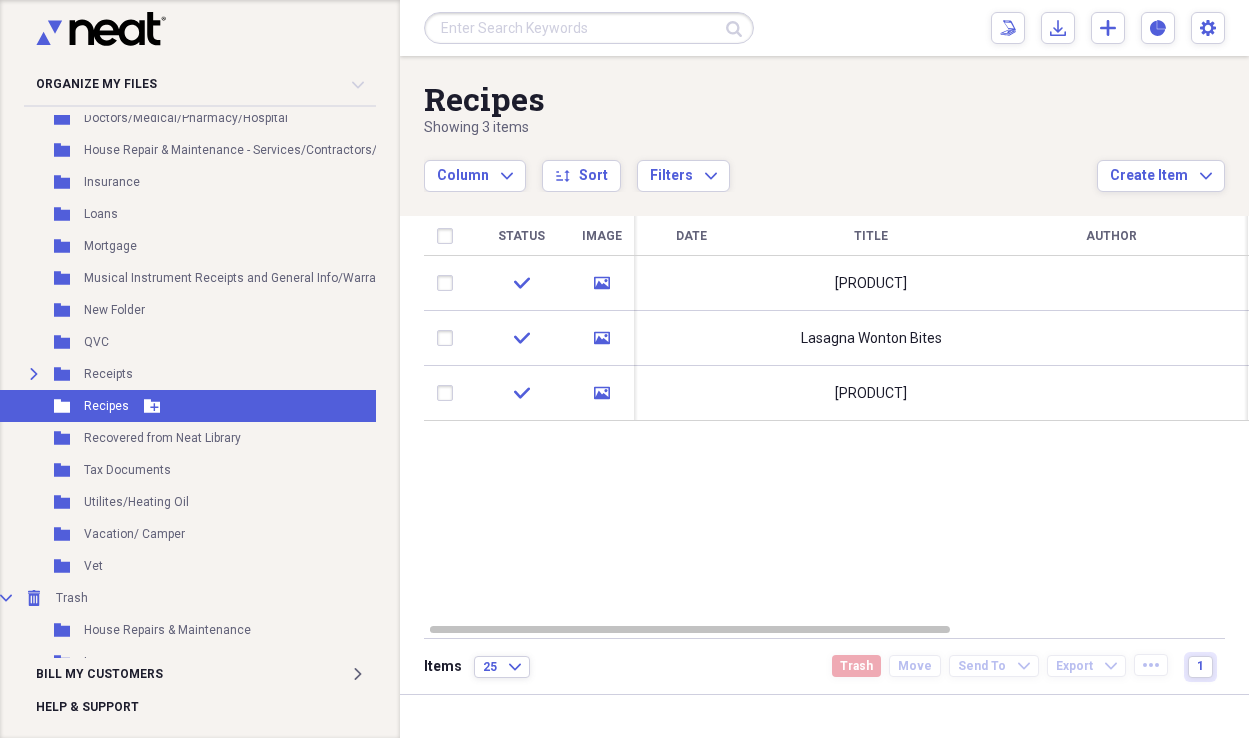 click 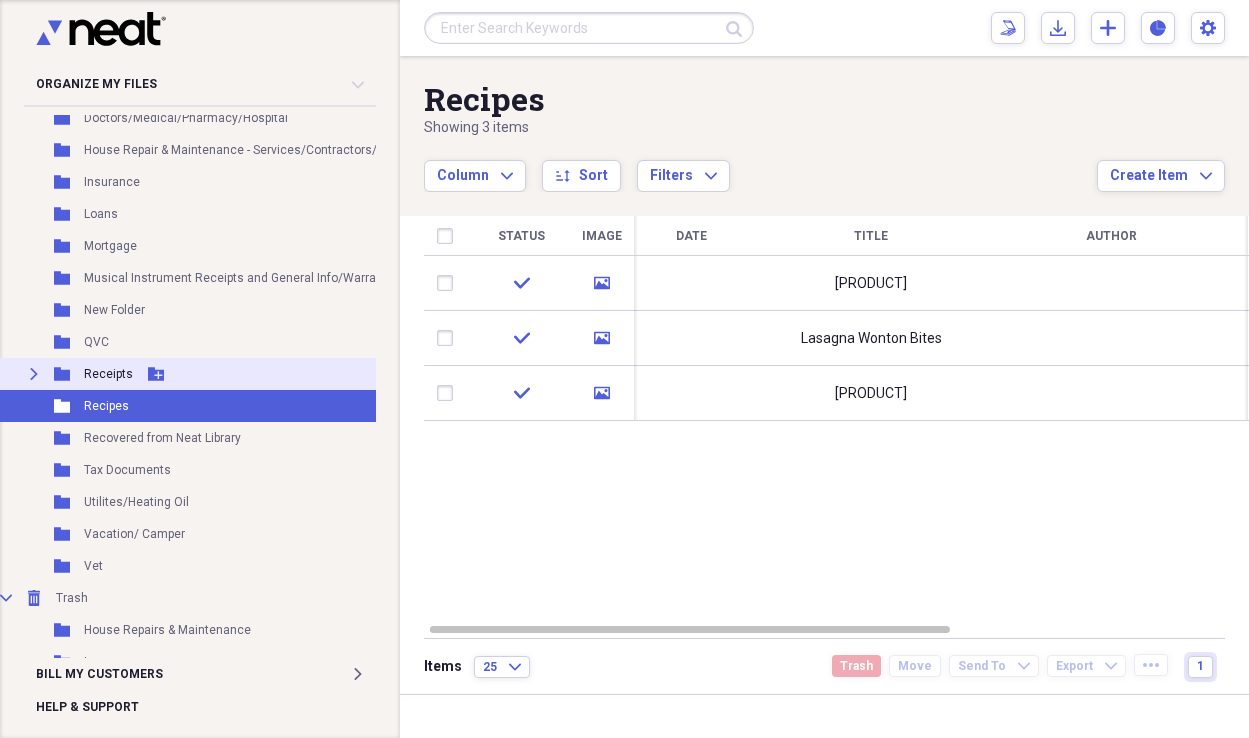 click on "Expand" at bounding box center [34, 374] 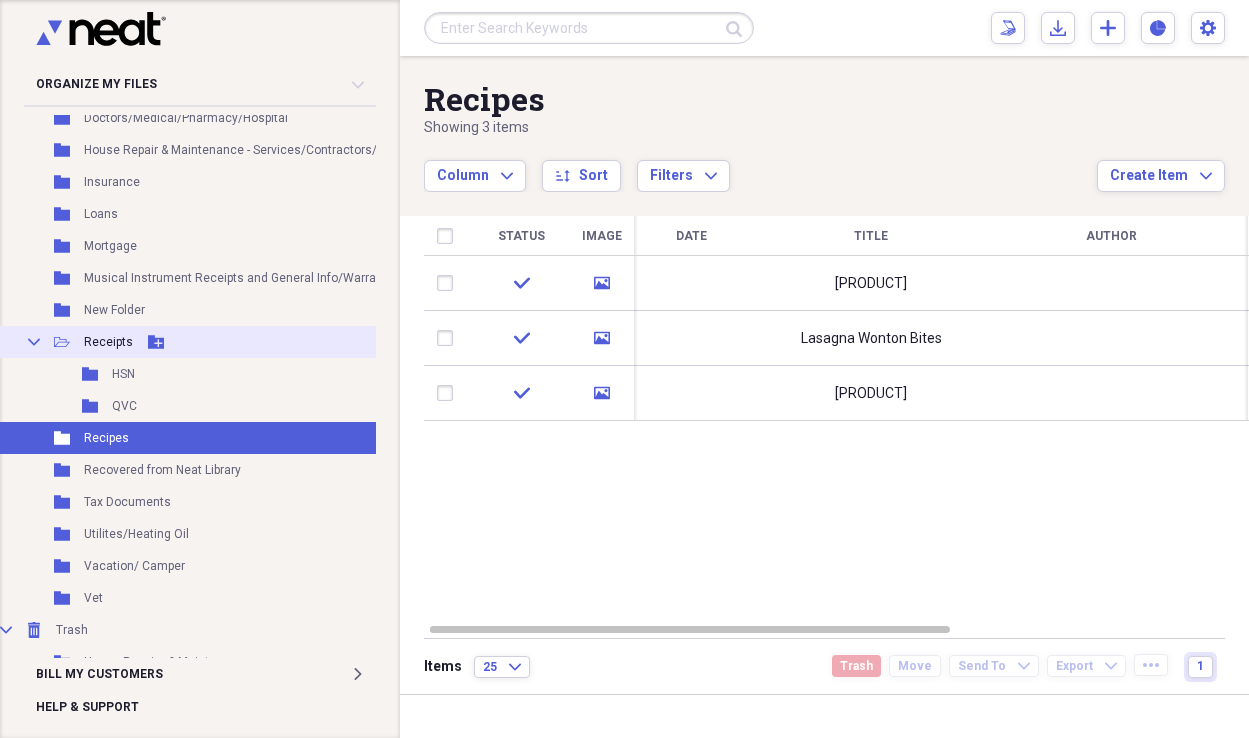 click on "Receipts" at bounding box center [108, 342] 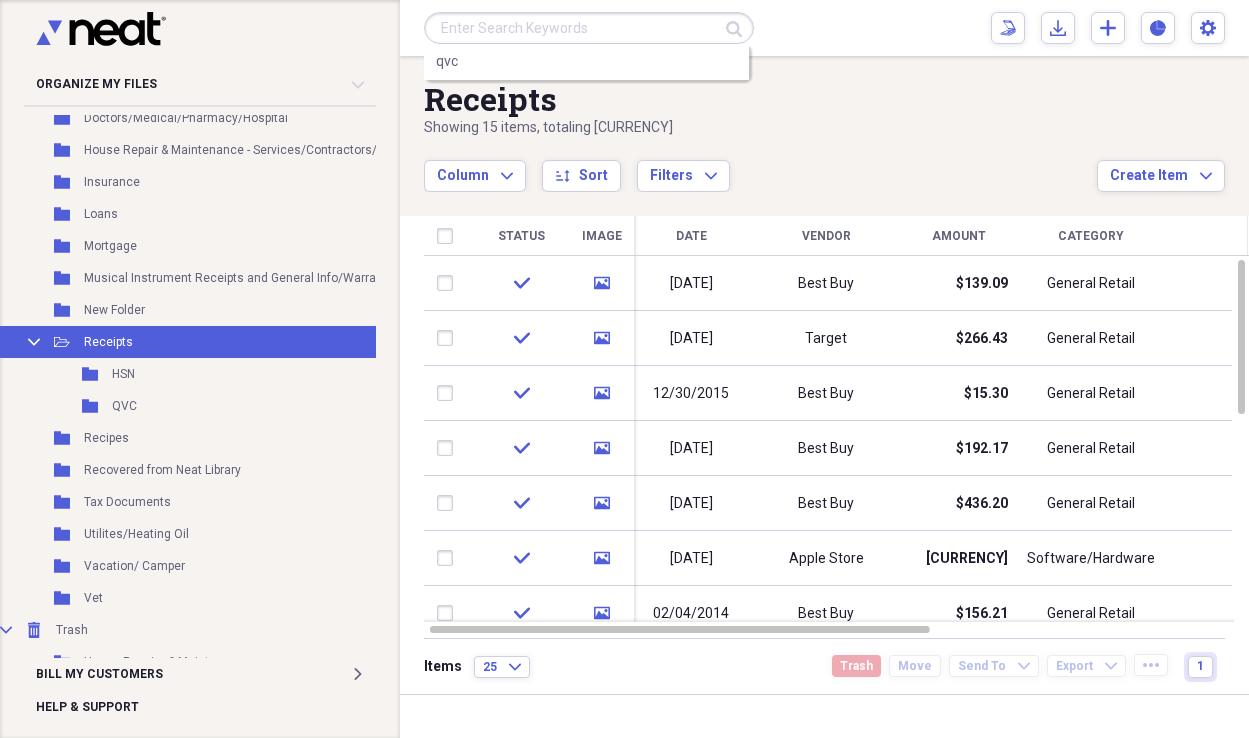 click at bounding box center [589, 28] 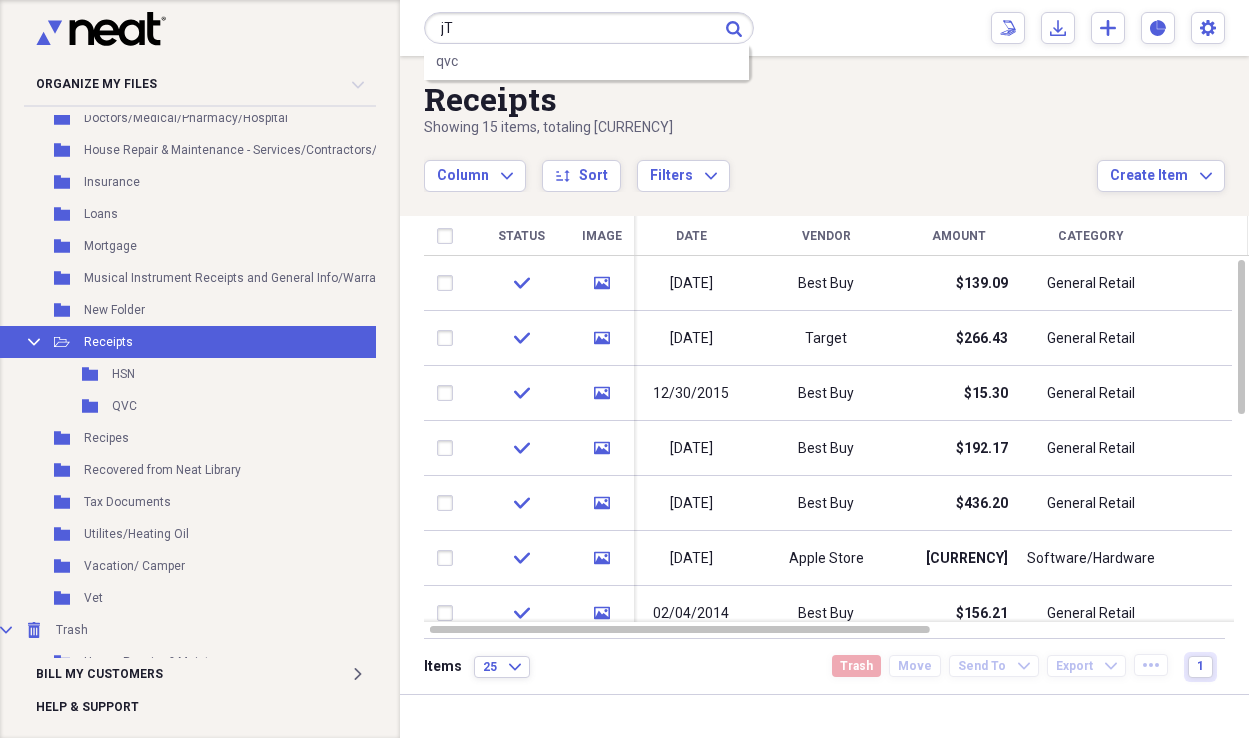 type on "j" 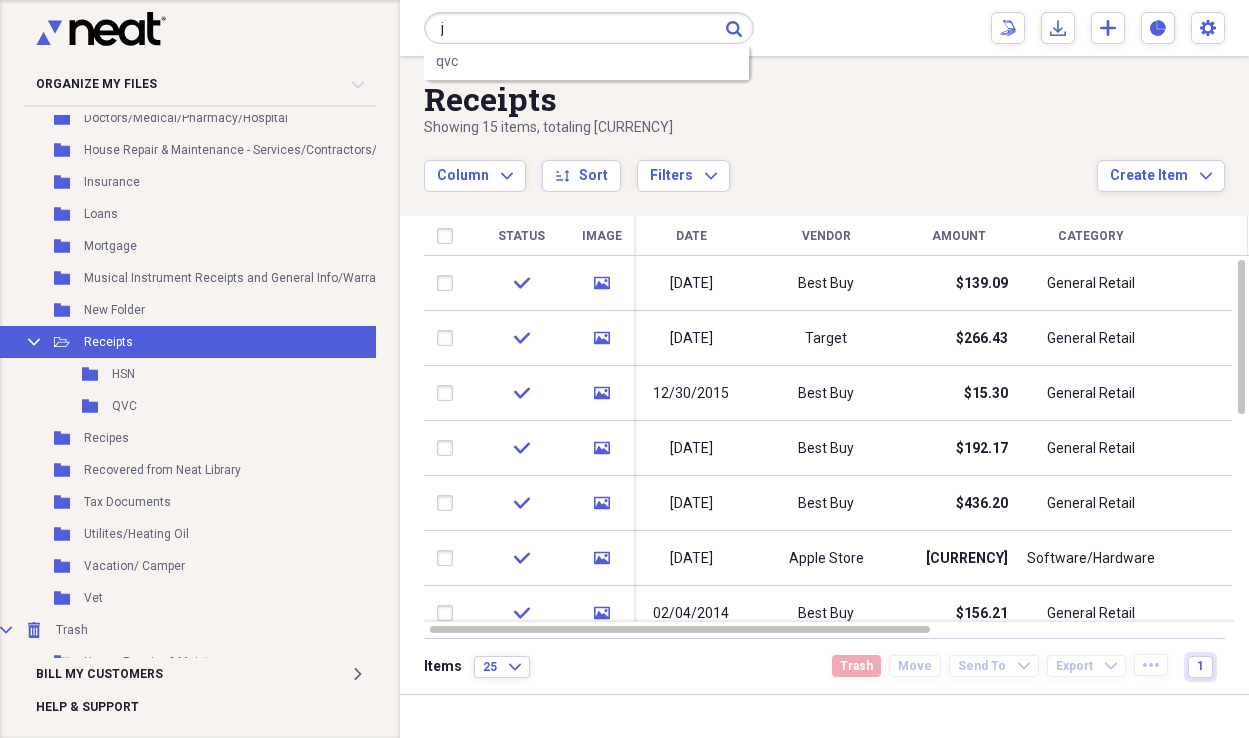 type 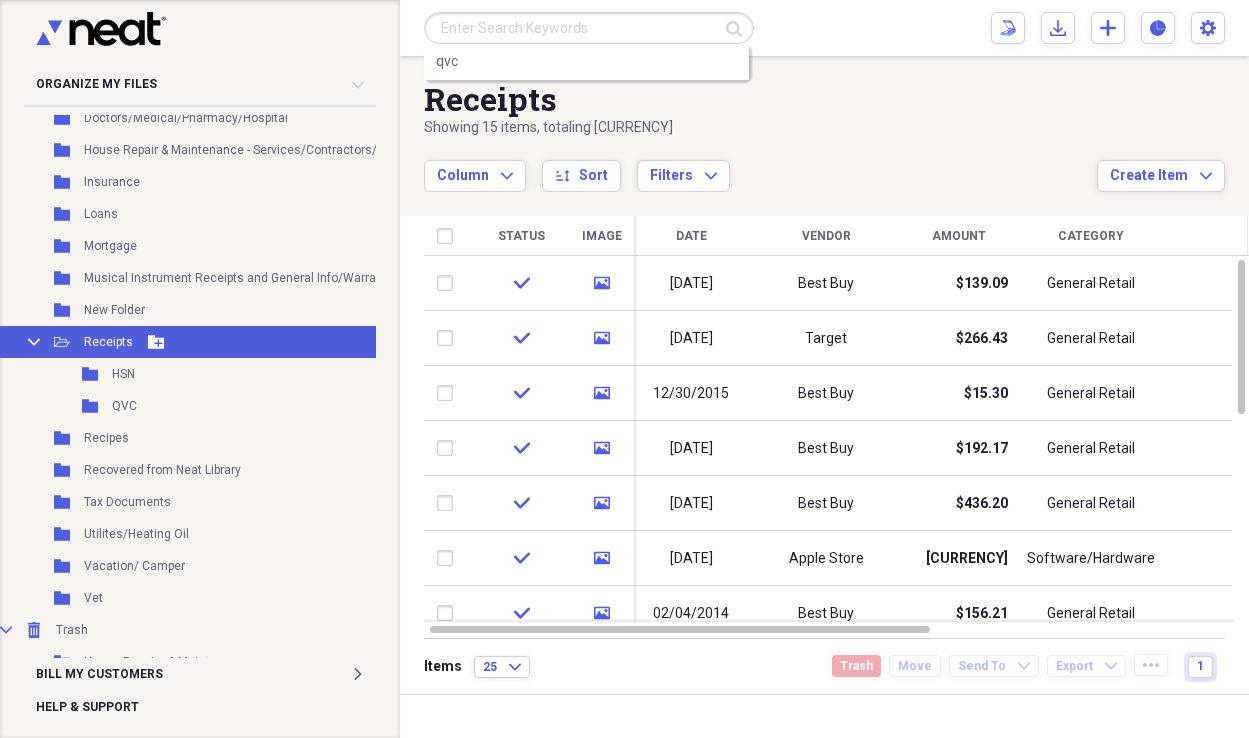 click on "Add Folder" at bounding box center (156, 342) 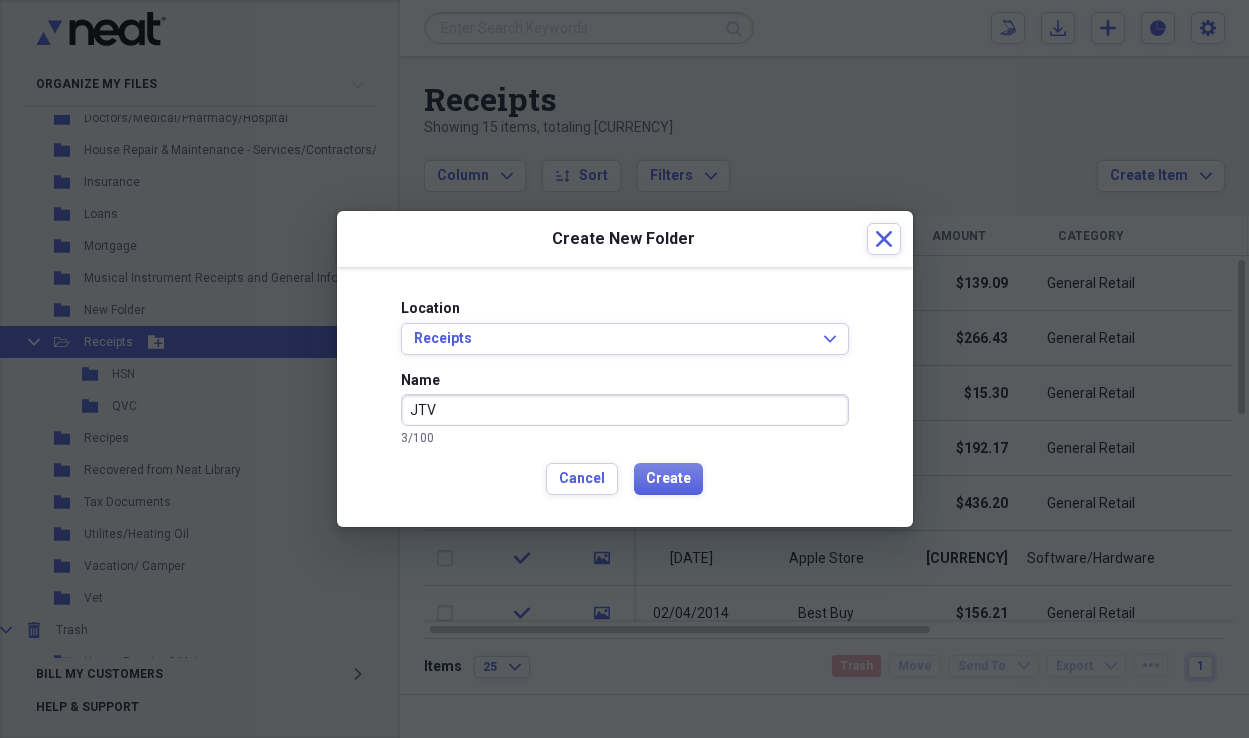 type on "JTV" 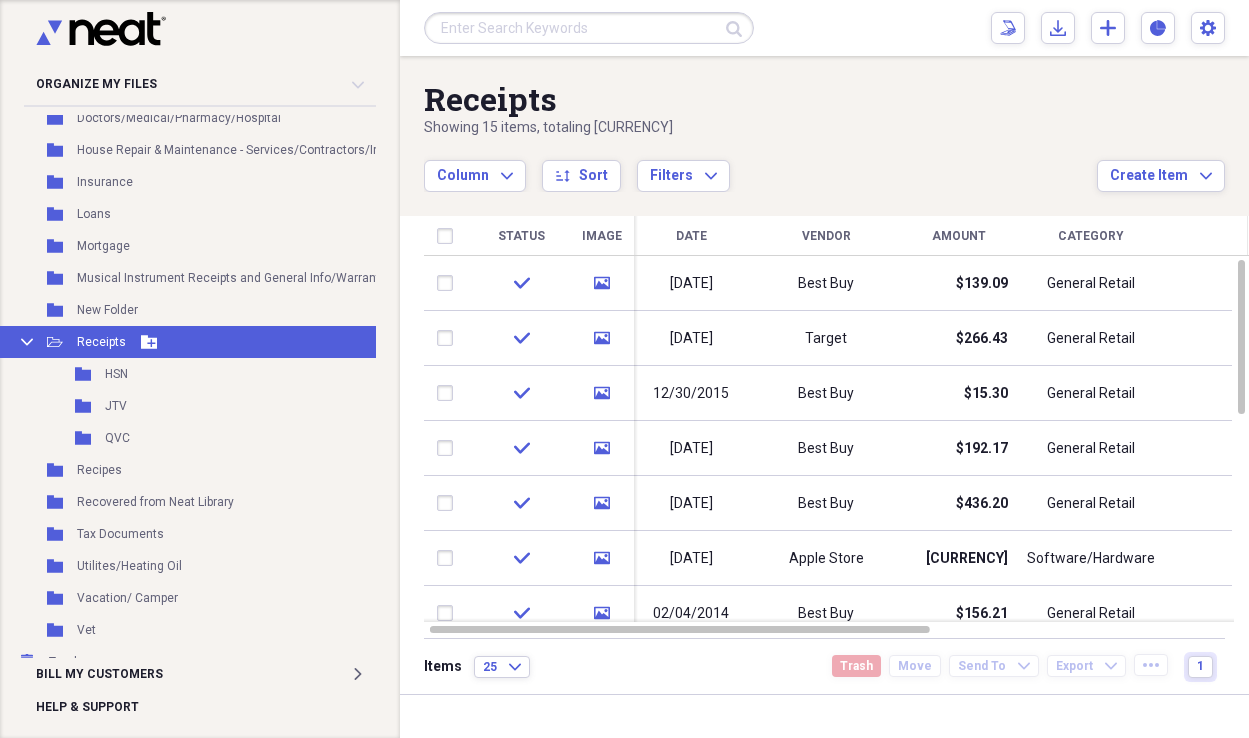 scroll, scrollTop: 303, scrollLeft: 17, axis: both 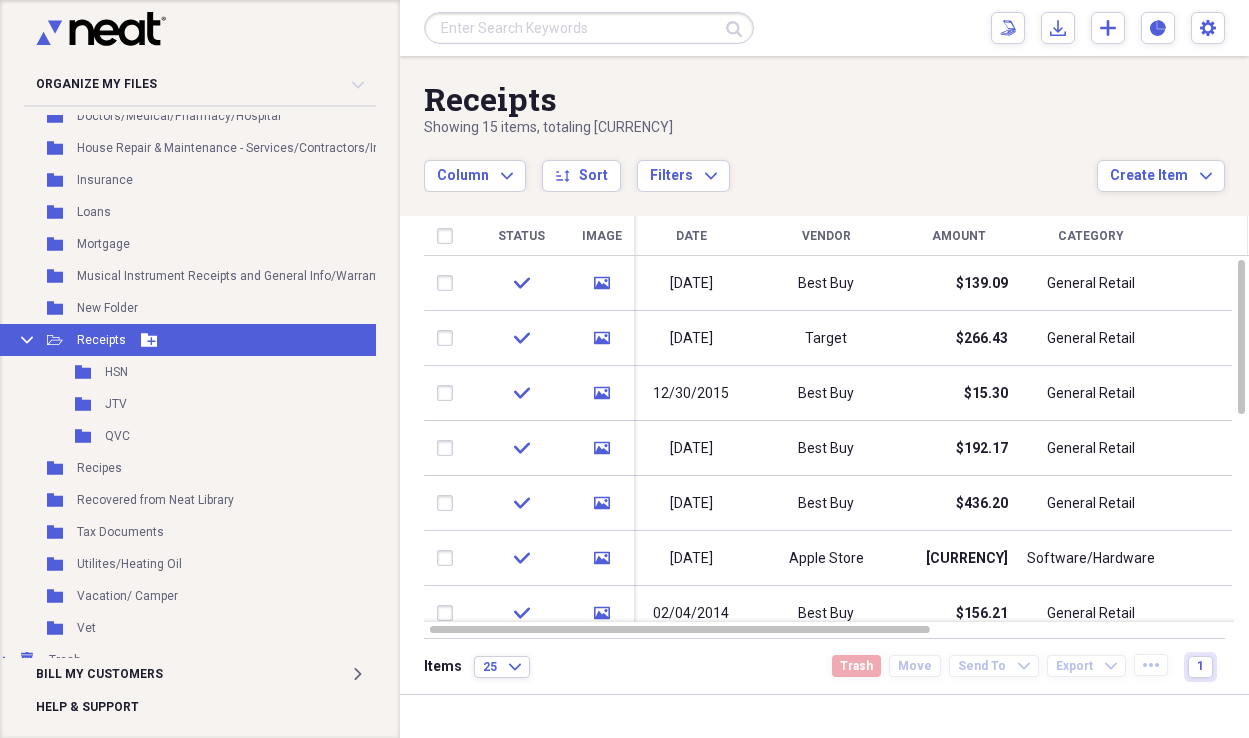 click on "Add Folder" at bounding box center [149, 340] 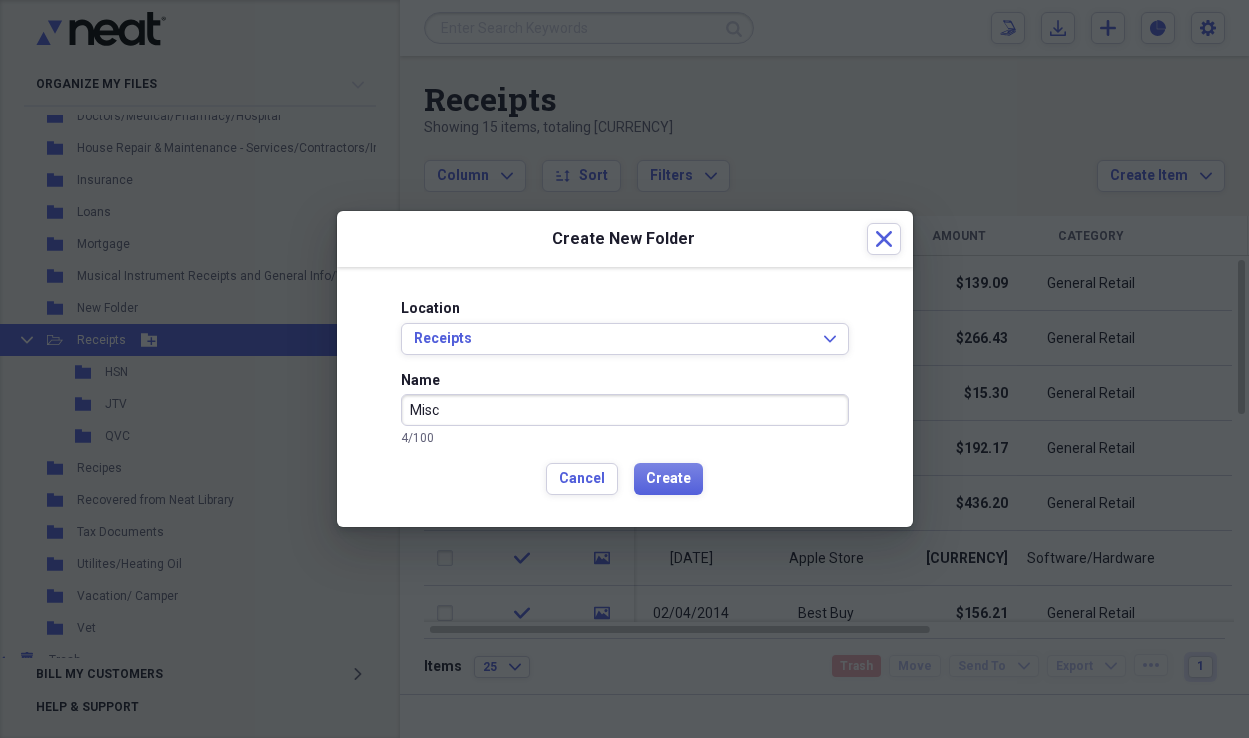 drag, startPoint x: 474, startPoint y: 406, endPoint x: 356, endPoint y: 405, distance: 118.004234 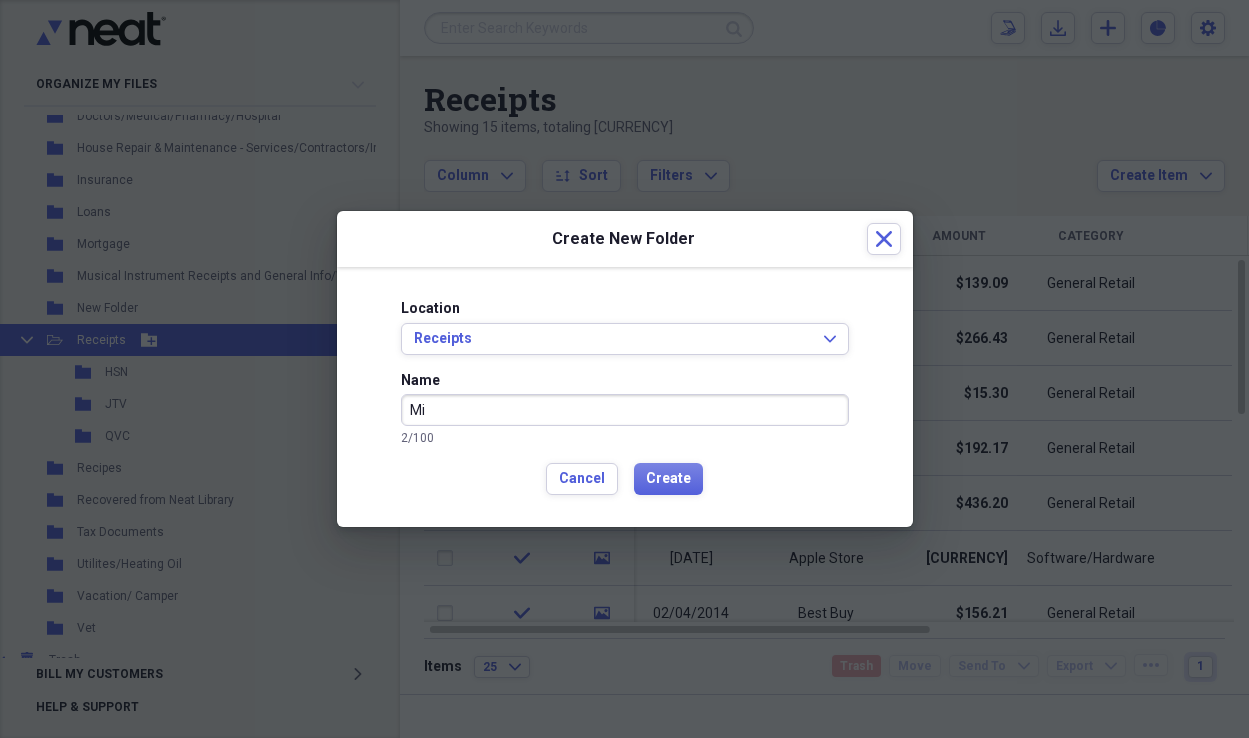 type on "M" 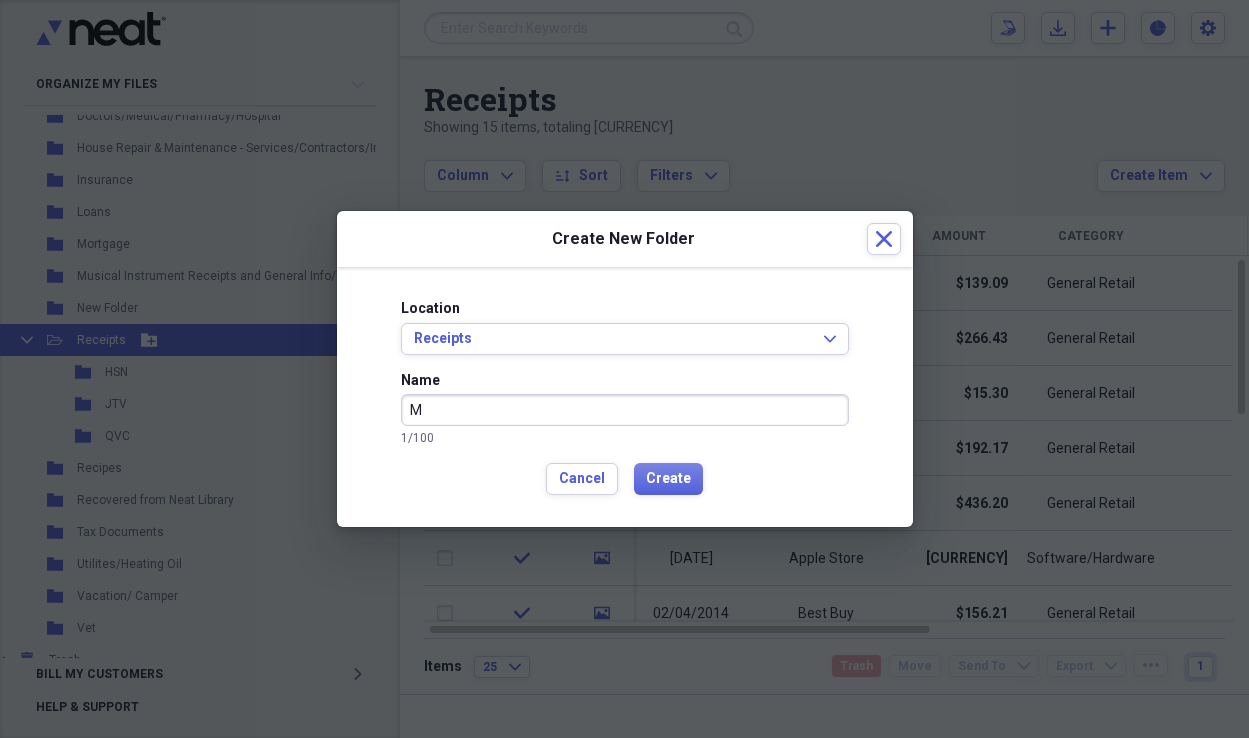 type 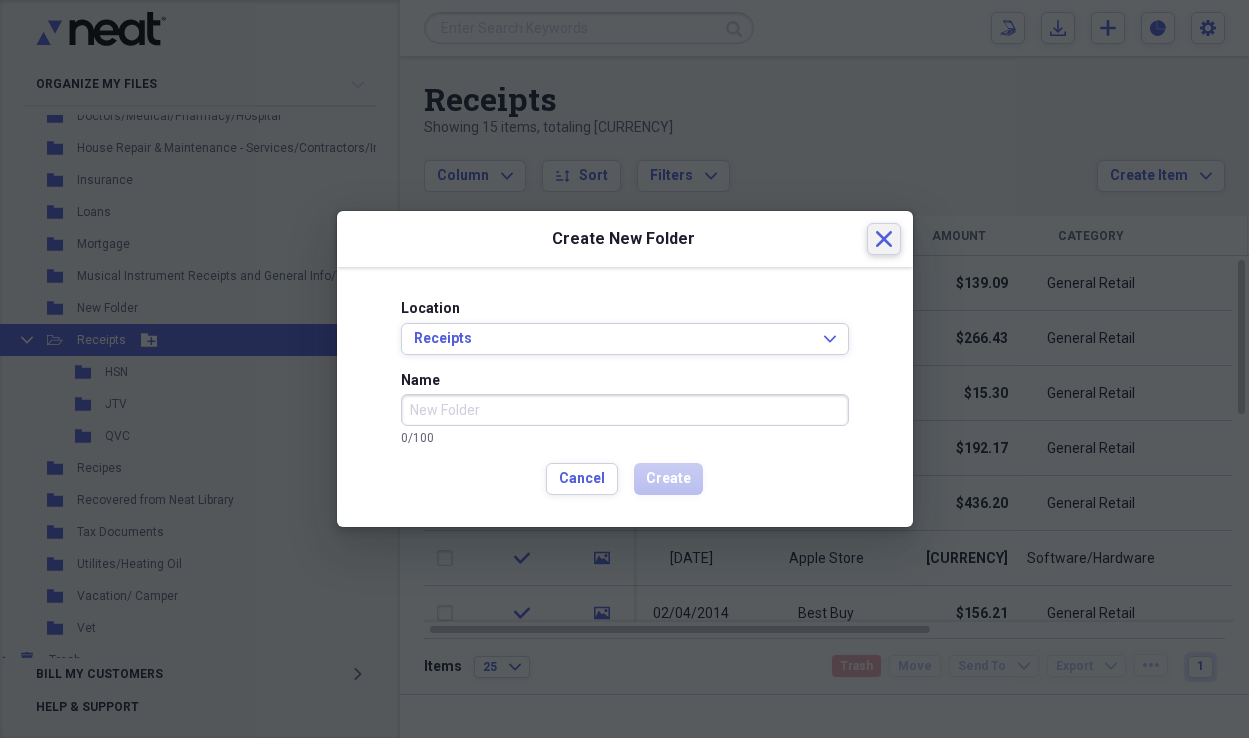 click on "Close" at bounding box center (884, 239) 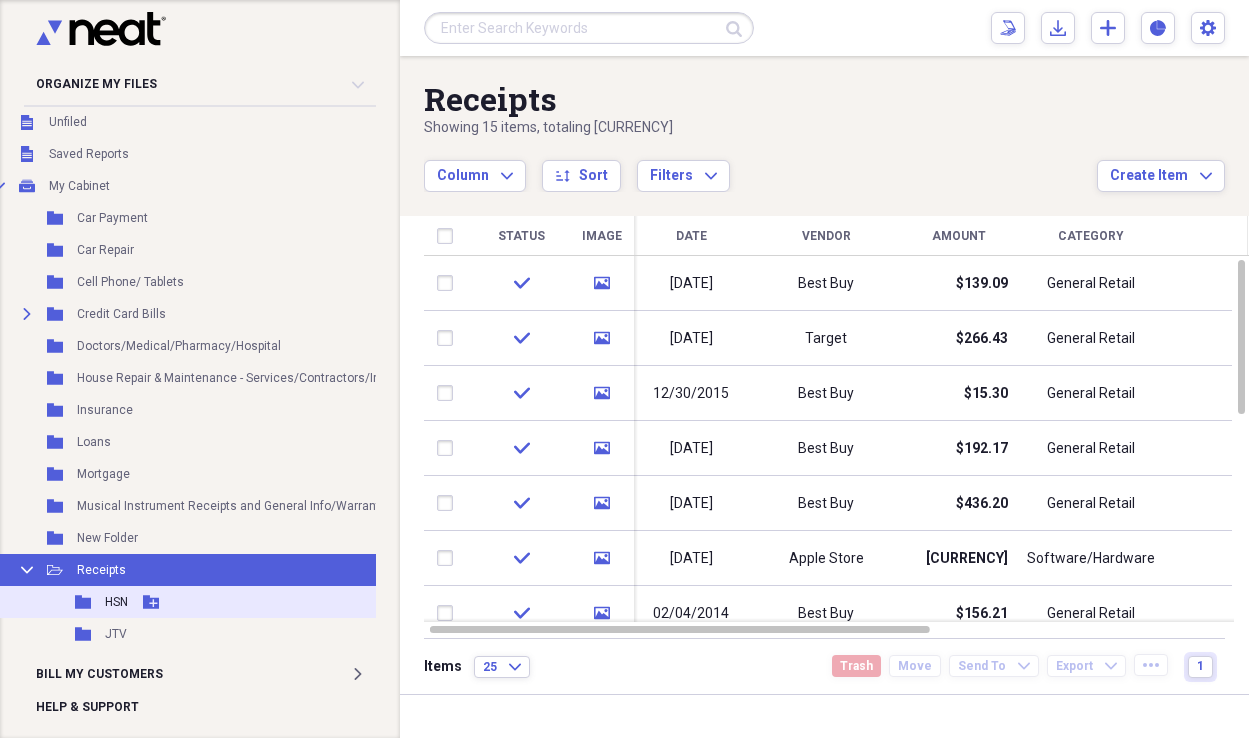 scroll, scrollTop: 126, scrollLeft: 17, axis: both 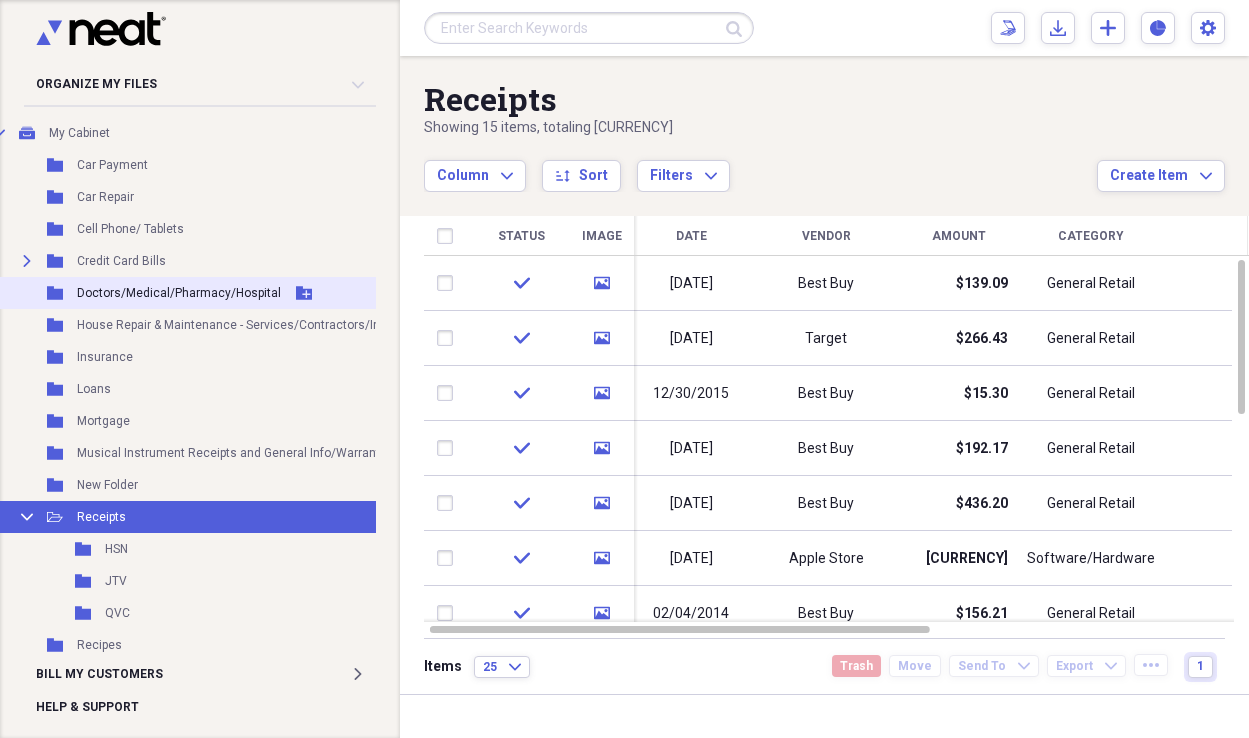click on "Doctors/Medical/Pharmacy/Hospital" at bounding box center (179, 293) 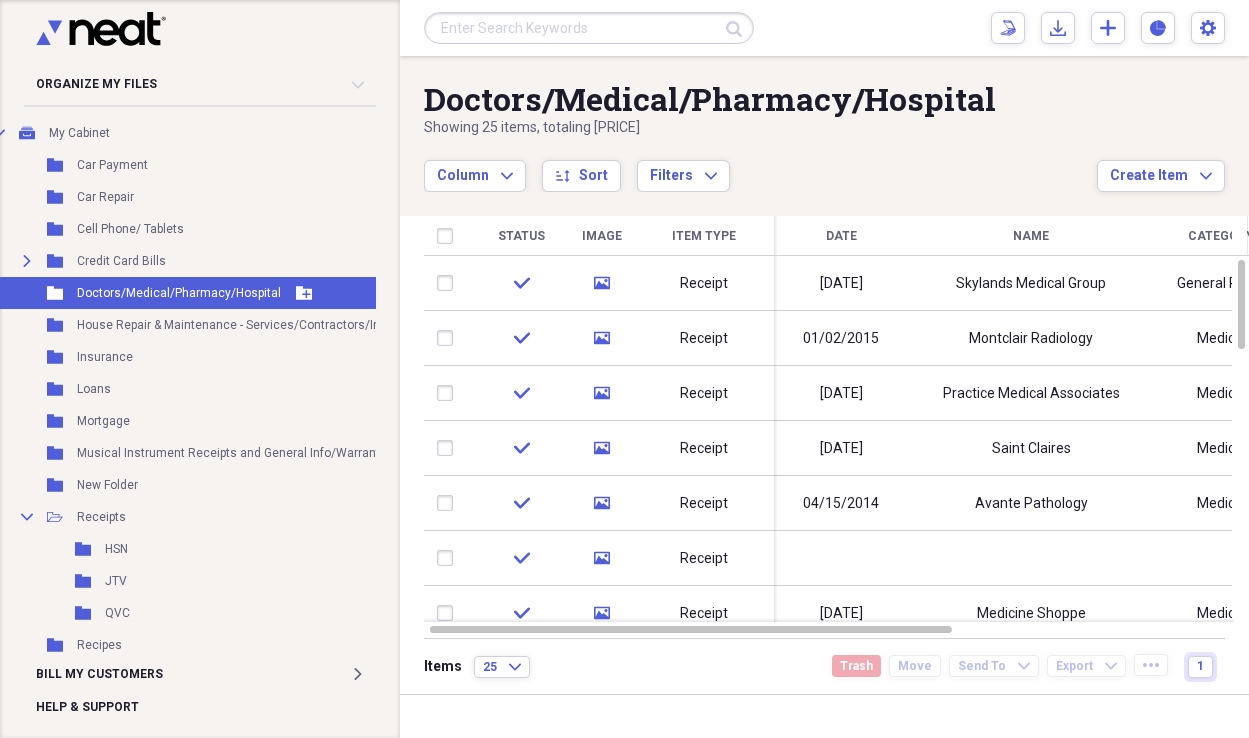 click on "[FOLDER] [FOLDER] Add Folder" at bounding box center [259, 293] 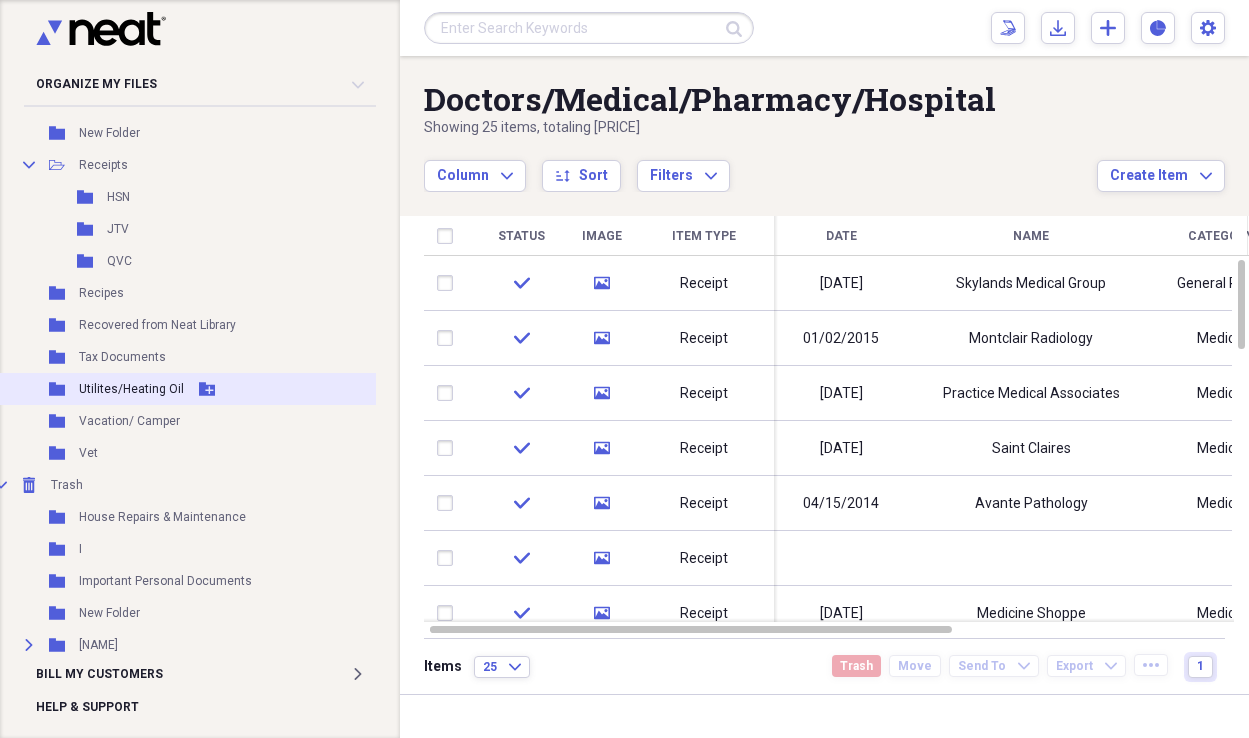 scroll, scrollTop: 510, scrollLeft: 15, axis: both 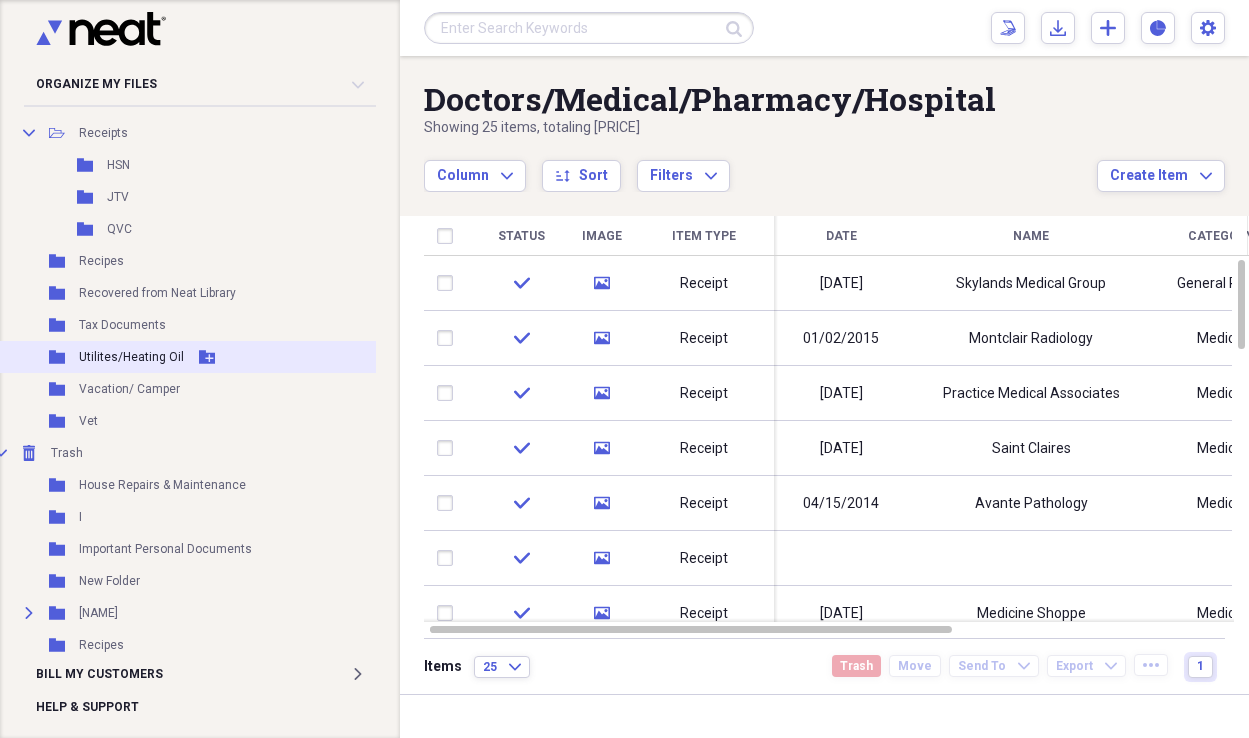 click on "Utilites/Heating Oil" at bounding box center (131, 357) 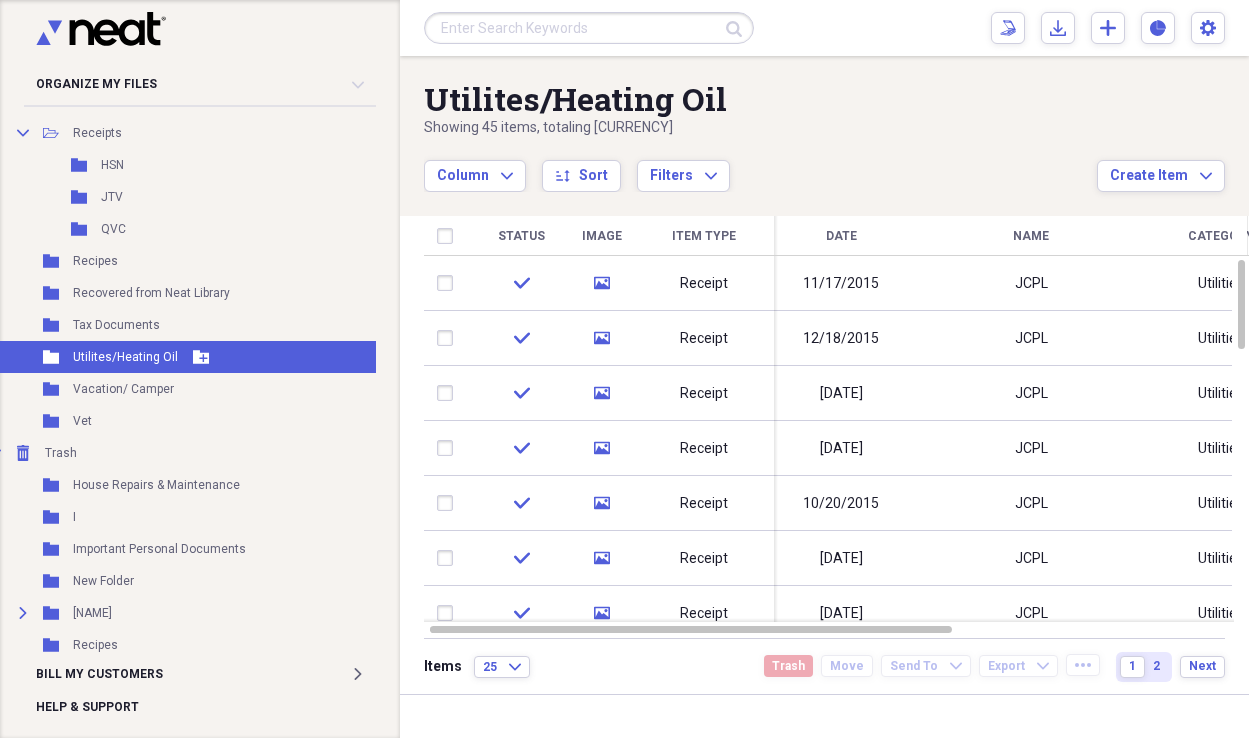 scroll, scrollTop: 510, scrollLeft: 27, axis: both 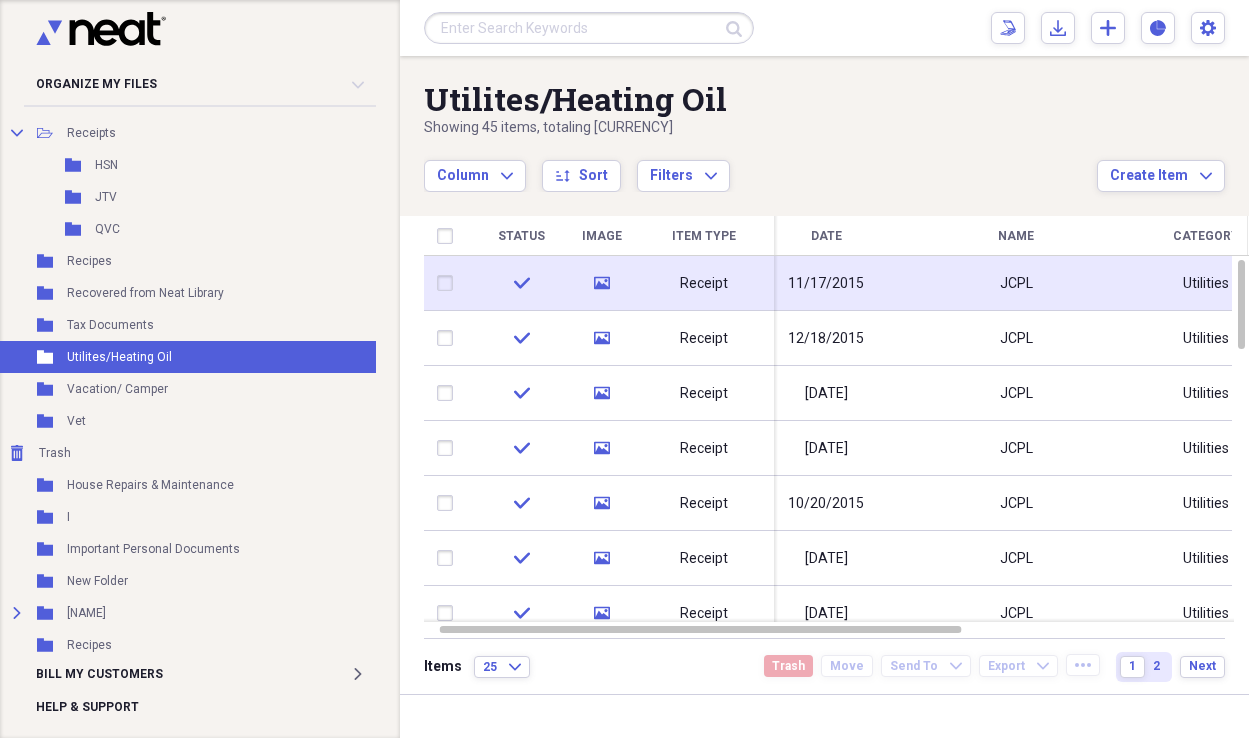 click on "Receipt" at bounding box center [704, 283] 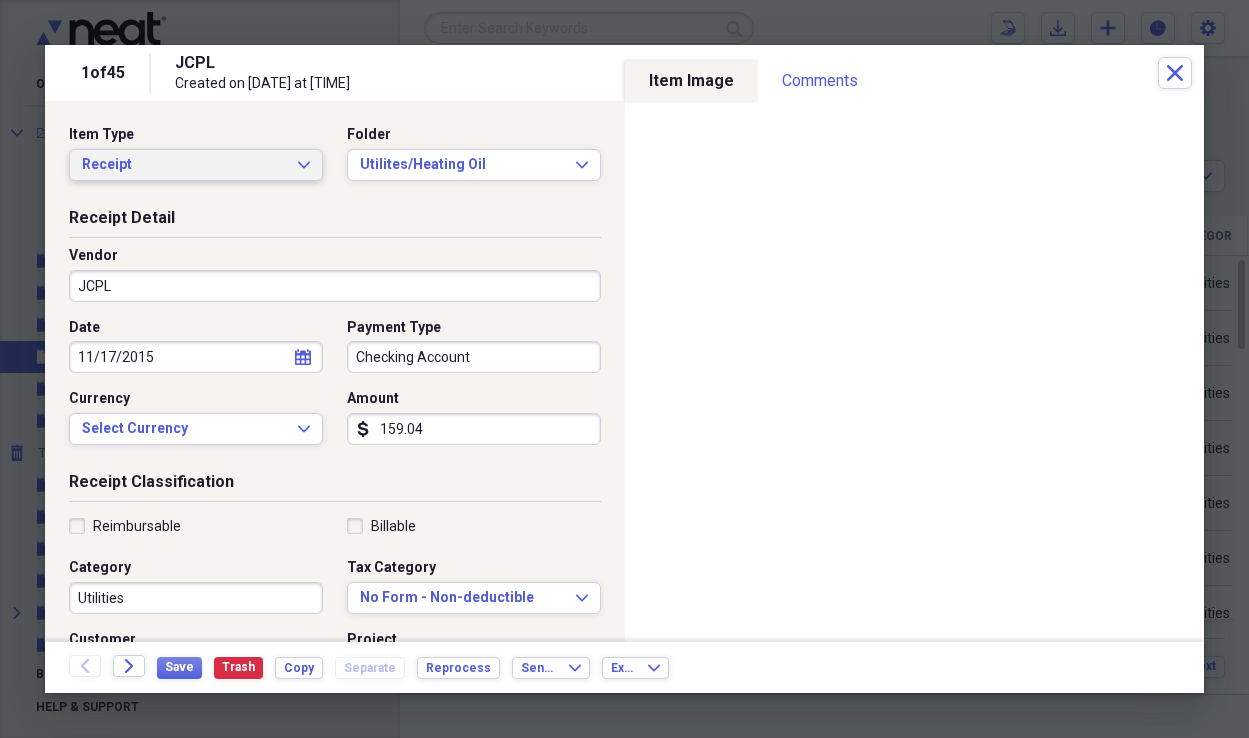 click on "Receipt Expand" at bounding box center (196, 165) 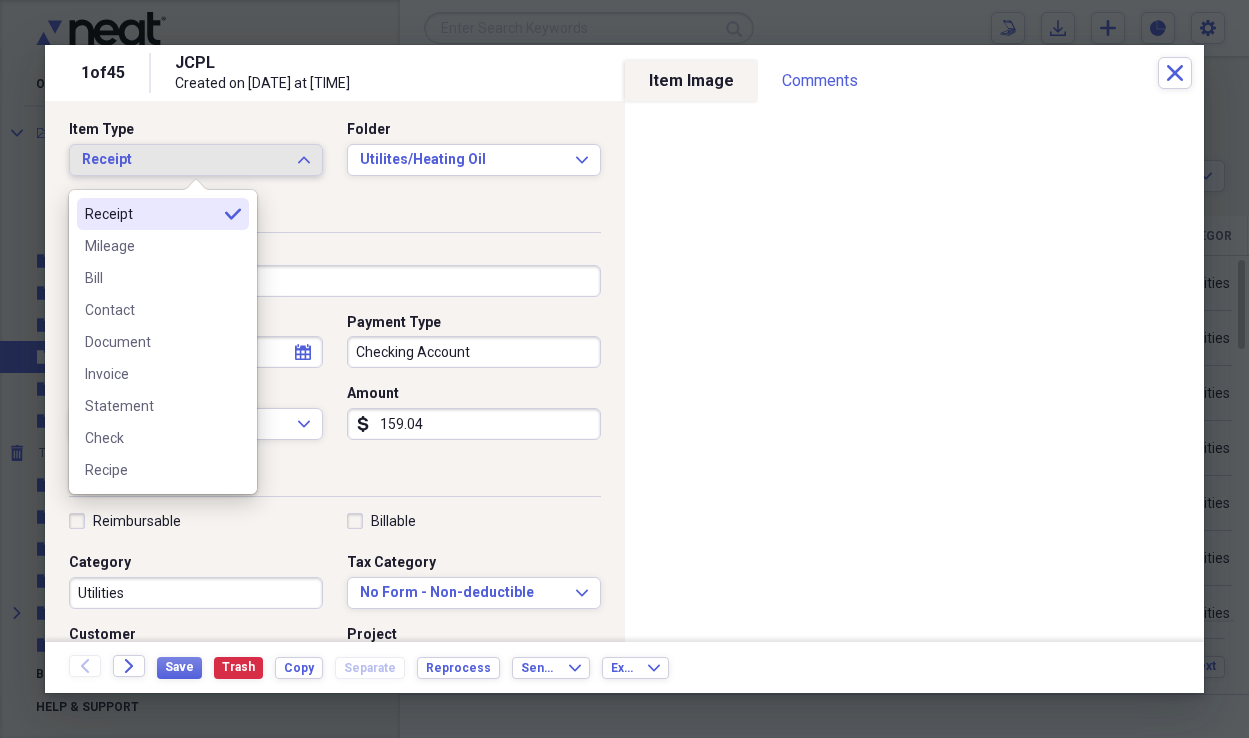 scroll, scrollTop: 6, scrollLeft: 0, axis: vertical 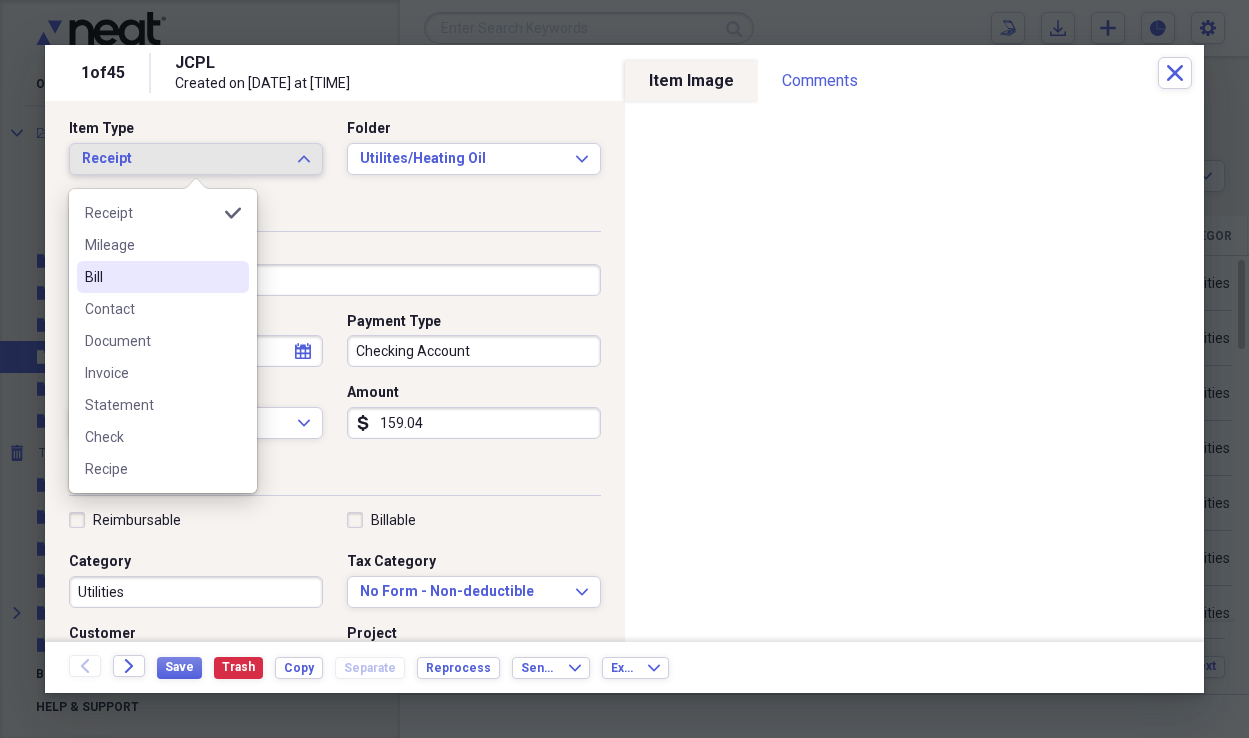 click on "Bill" at bounding box center [151, 277] 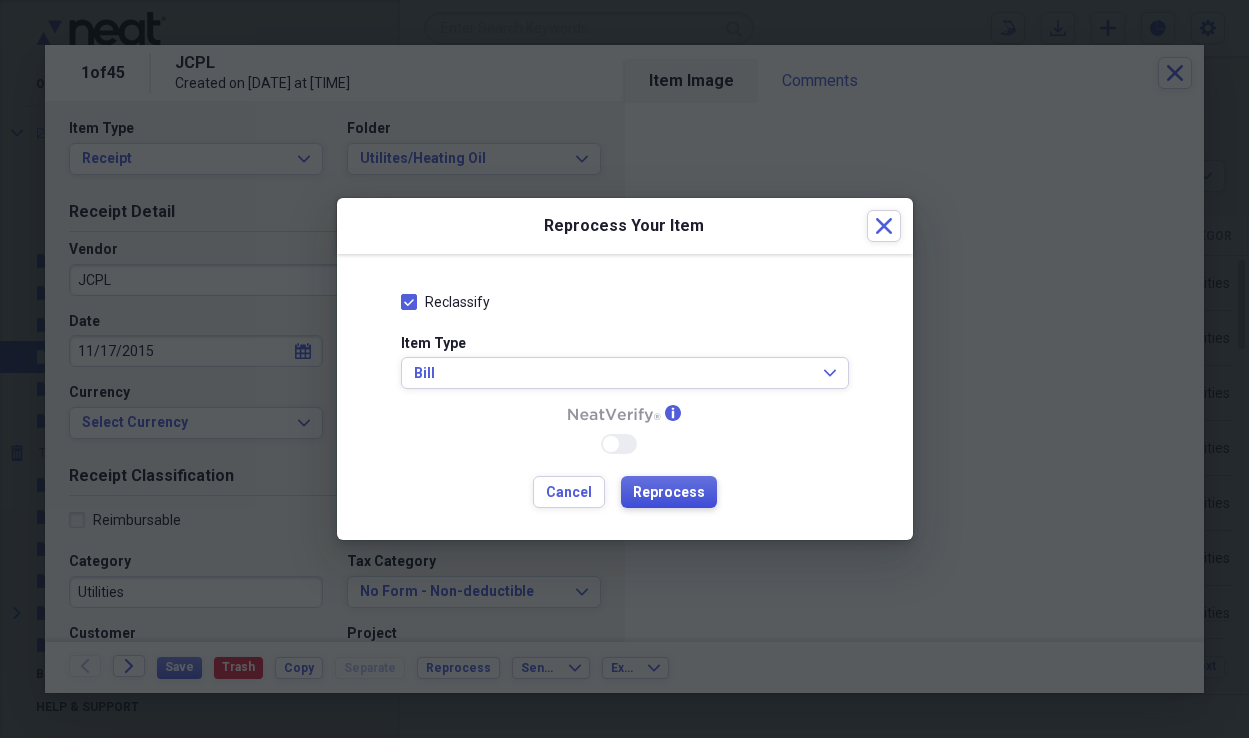 click on "Reprocess" at bounding box center (669, 493) 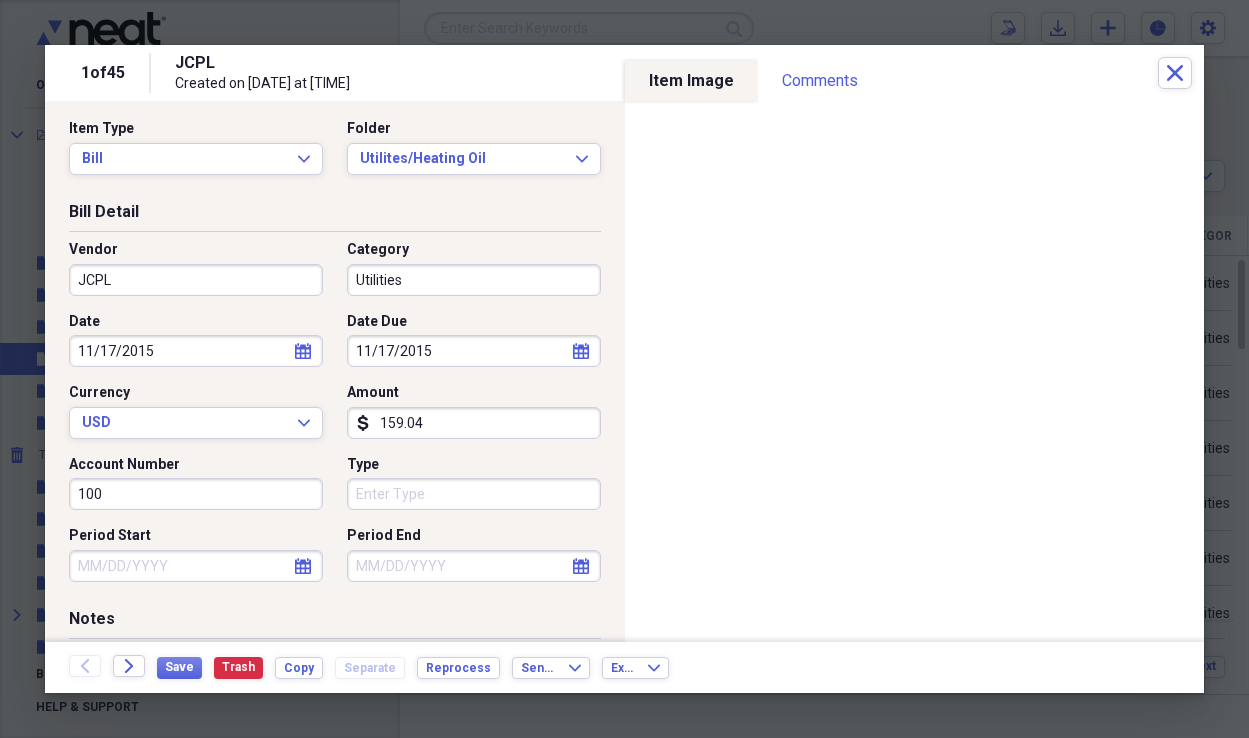 type on "11/17/2015" 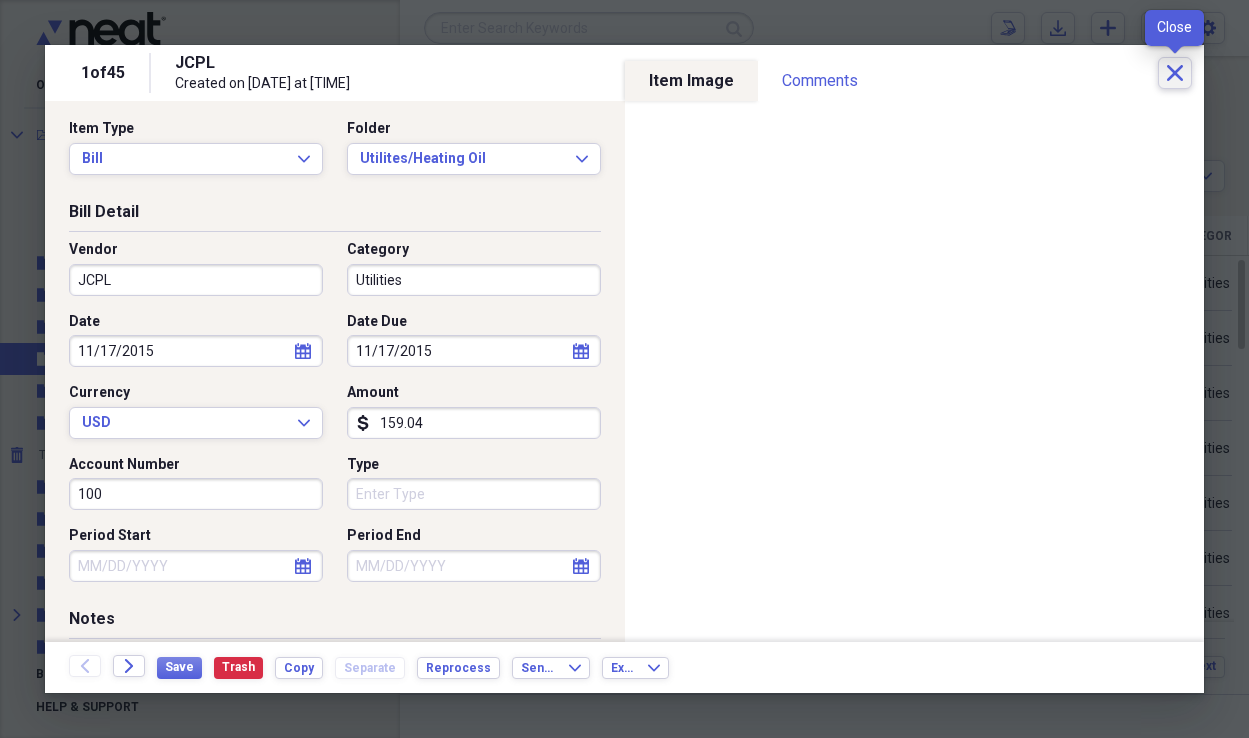 click on "Close" 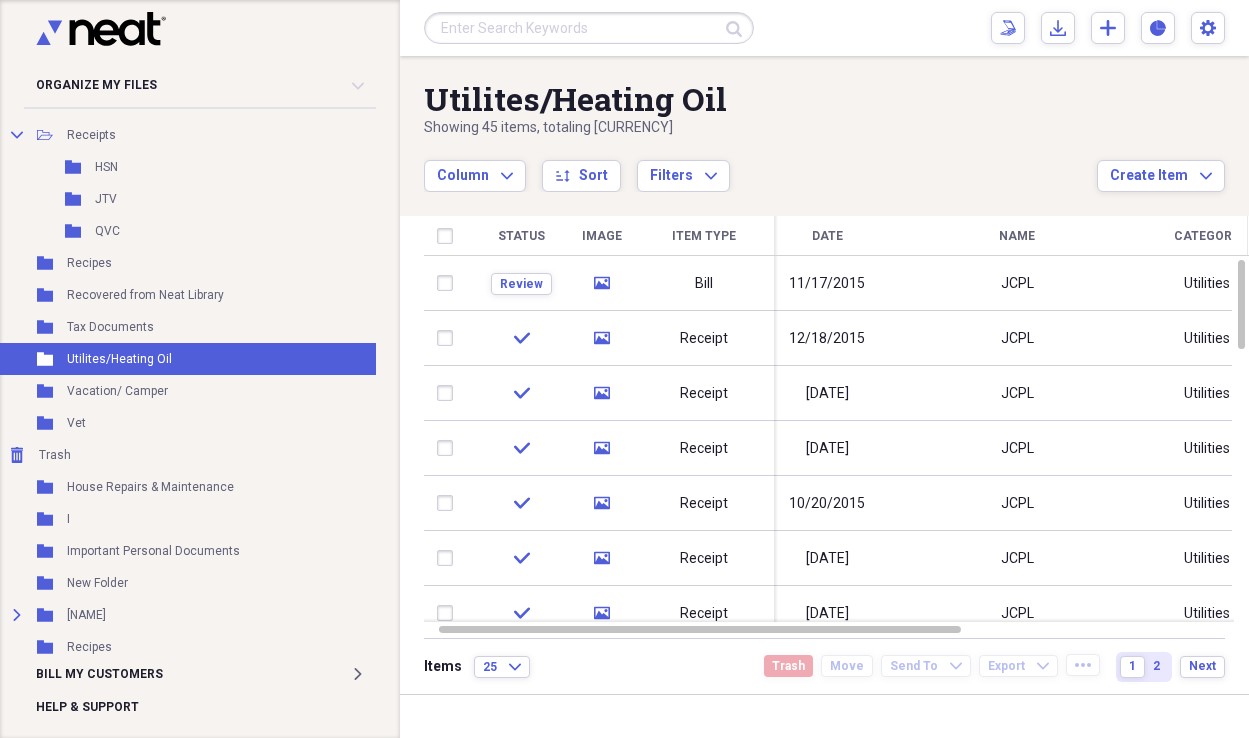 click on "Expand [NAME] Expand [NAME] [NAME] [NAME] [NAME] [NAME] [NAME] [NAME] [NAME]" at bounding box center [824, 28] 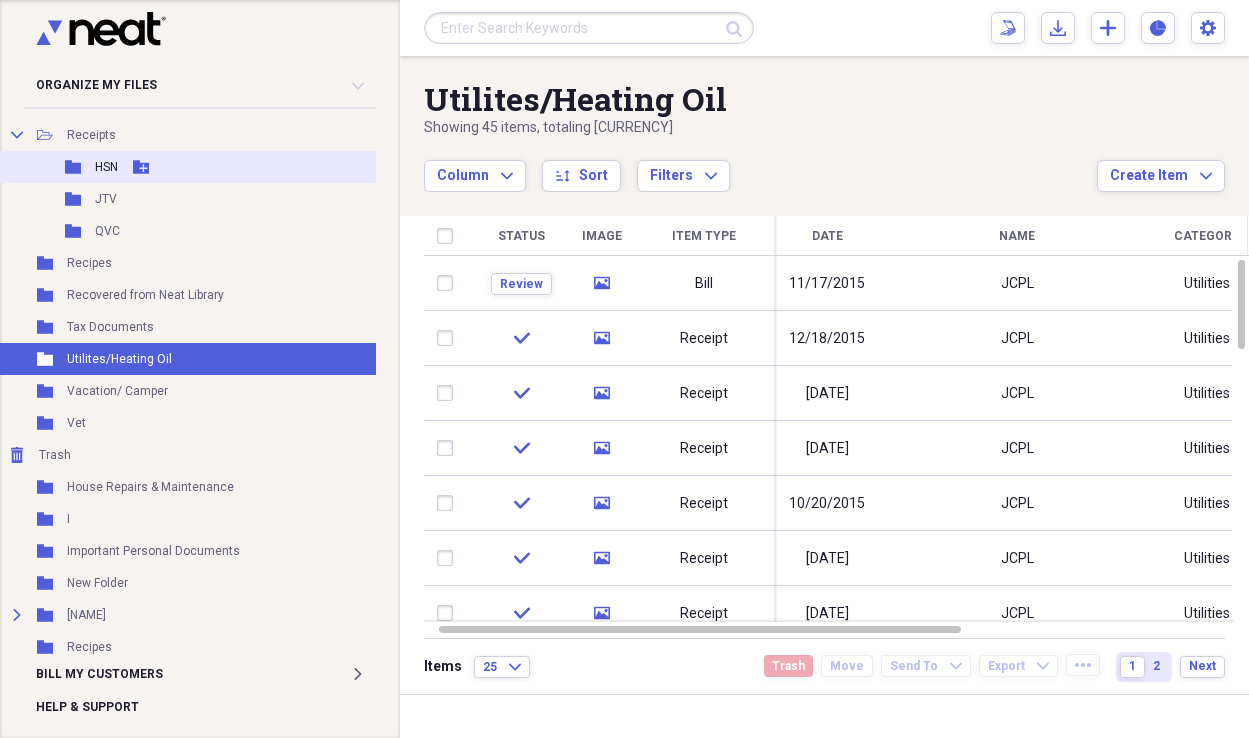scroll, scrollTop: 510, scrollLeft: 19, axis: both 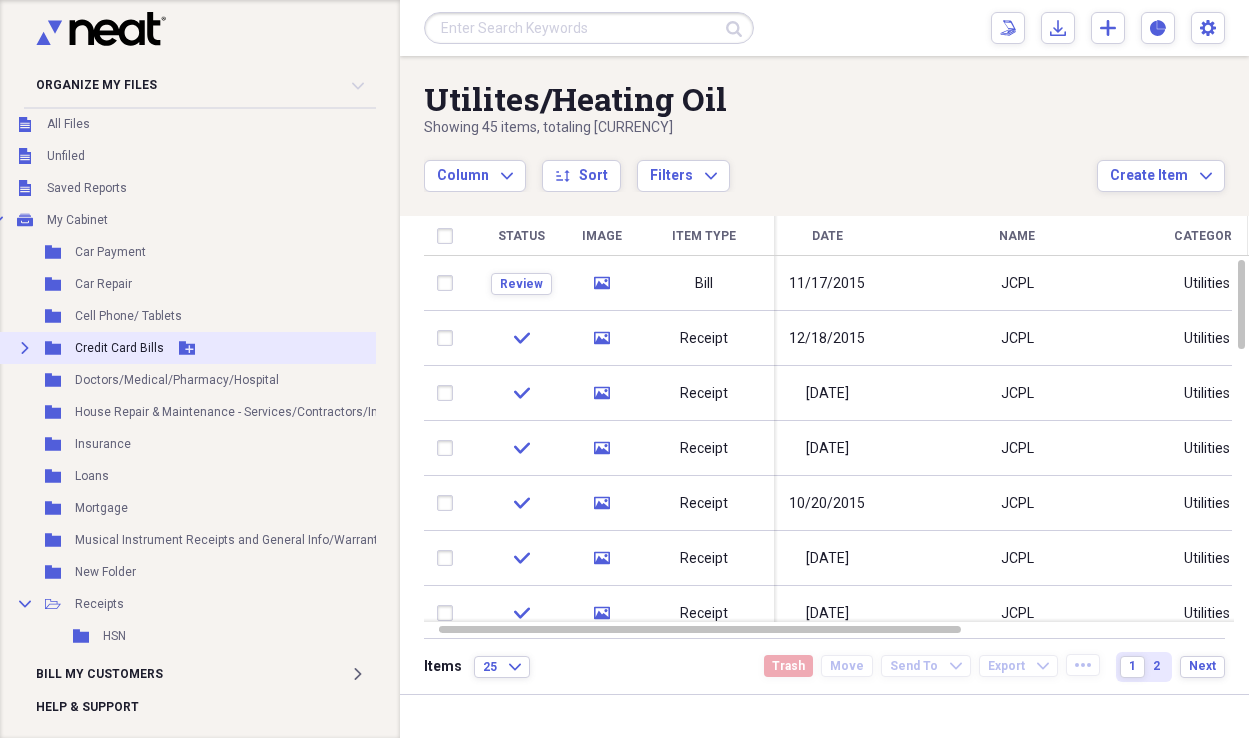 click on "Expand Folder Credit Card Bills Add Folder" at bounding box center [257, 348] 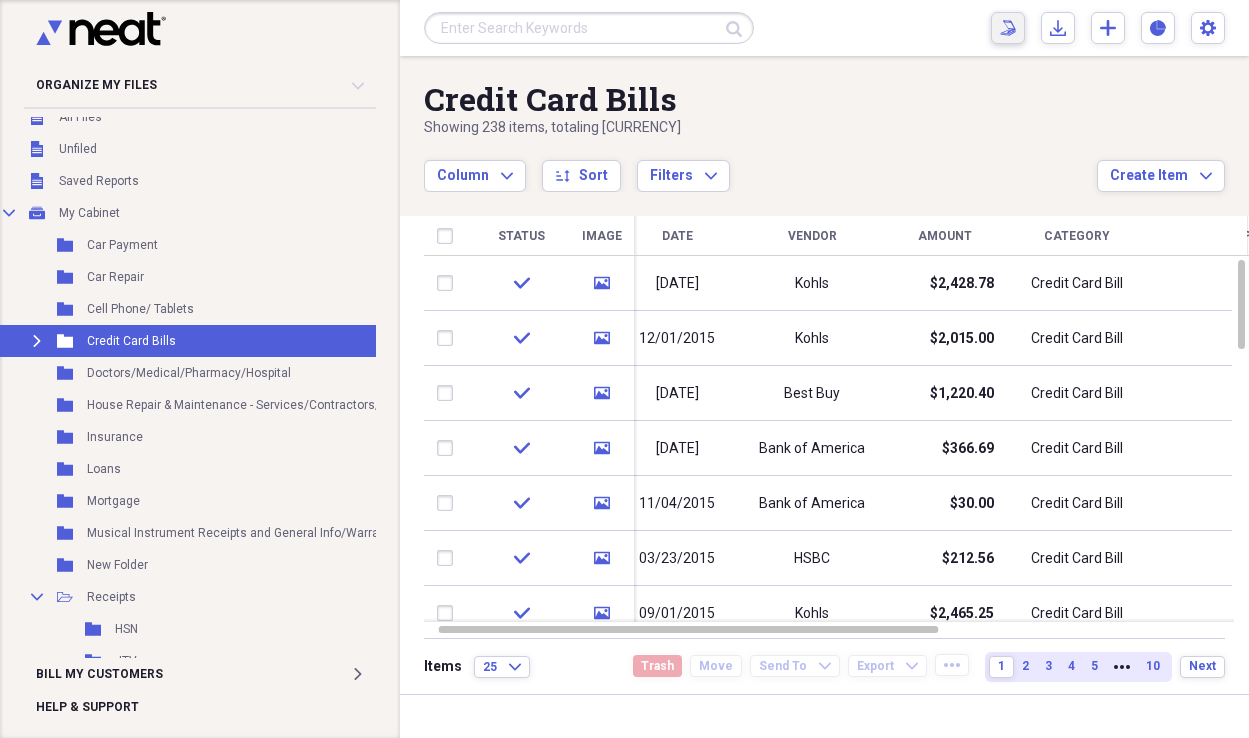 scroll, scrollTop: 48, scrollLeft: 10, axis: both 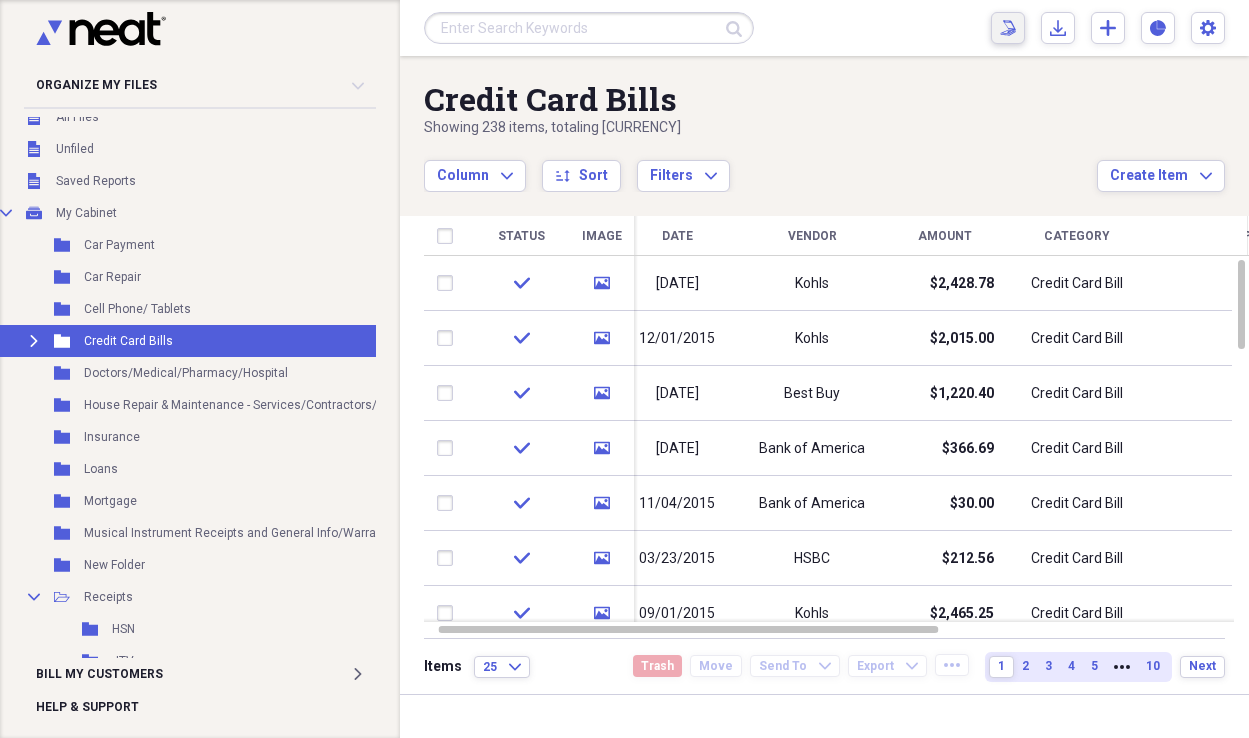 click 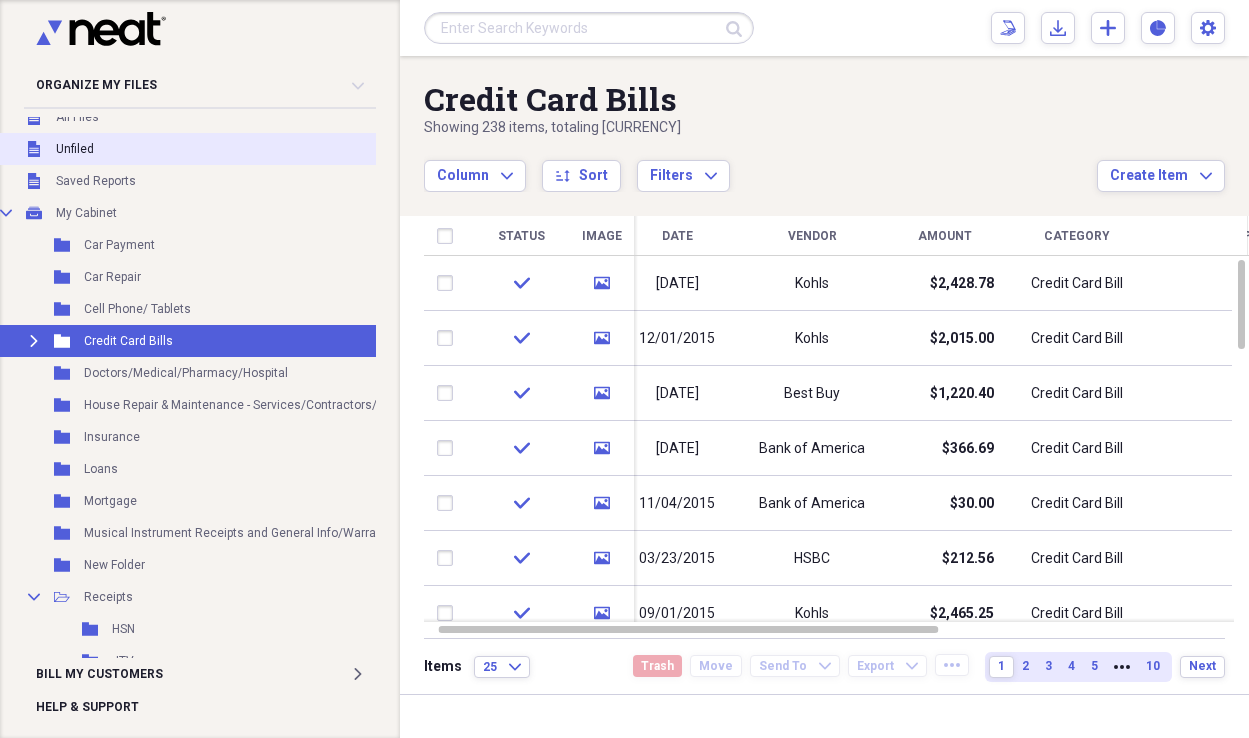 scroll, scrollTop: 0, scrollLeft: 10, axis: horizontal 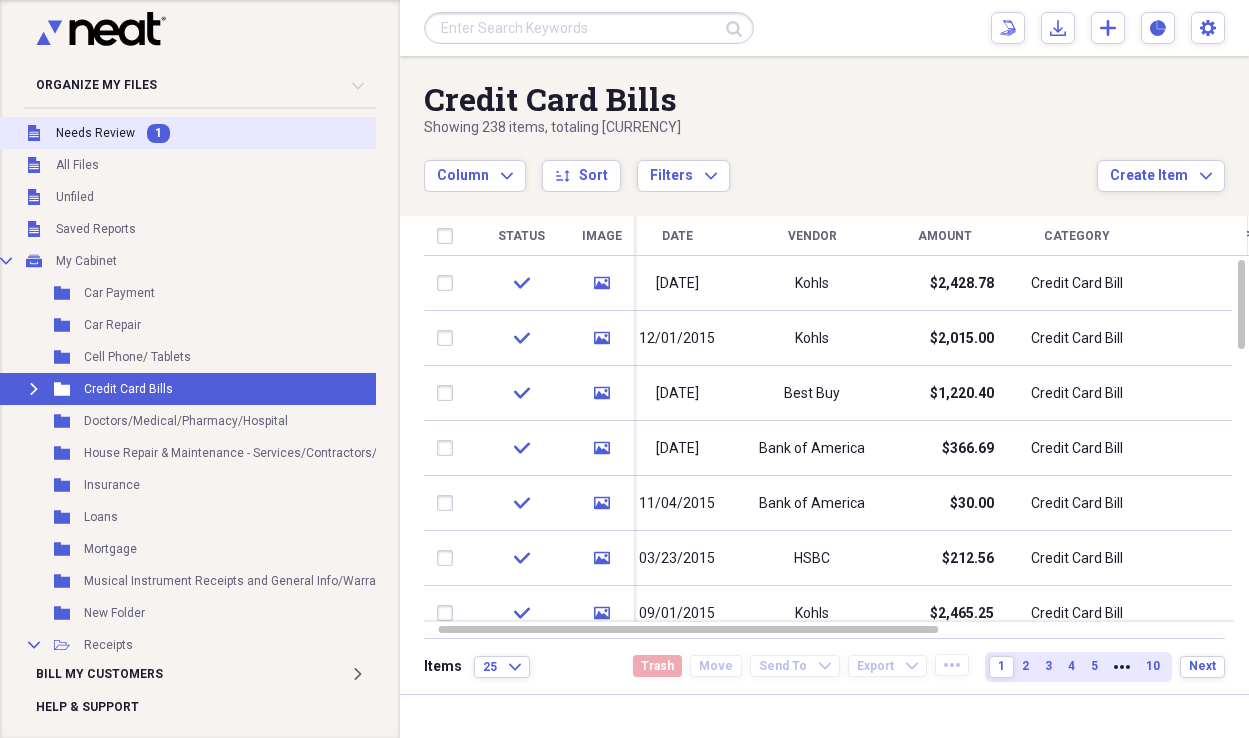 click on "Unfiled Needs Review 1" at bounding box center [266, 133] 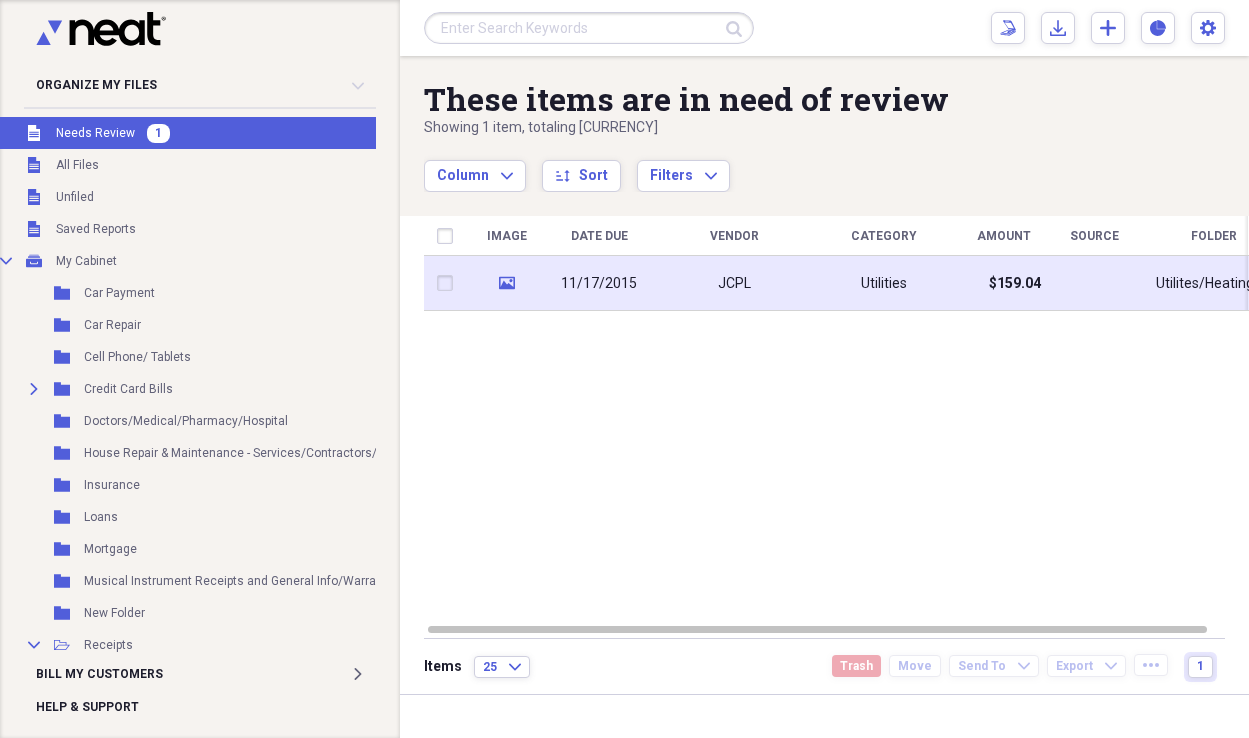 click on "11/17/2015" at bounding box center [599, 284] 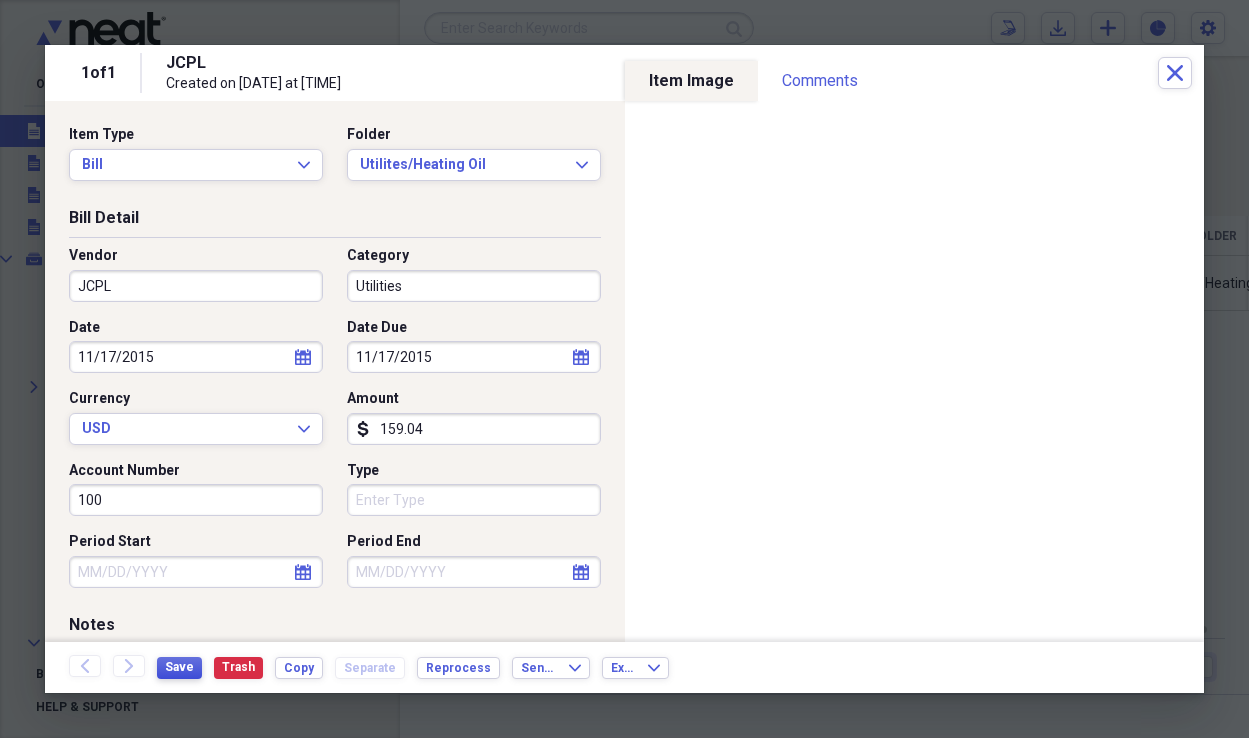 click on "Save" at bounding box center (179, 667) 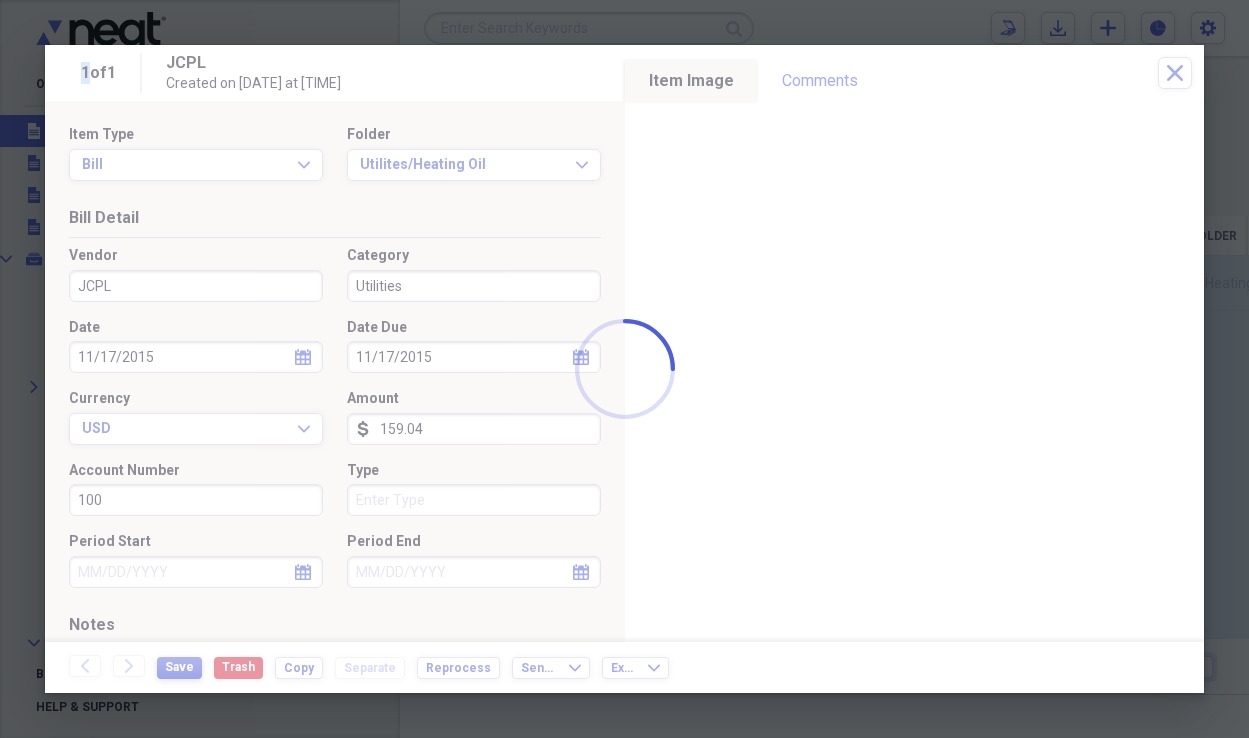 click at bounding box center [624, 369] 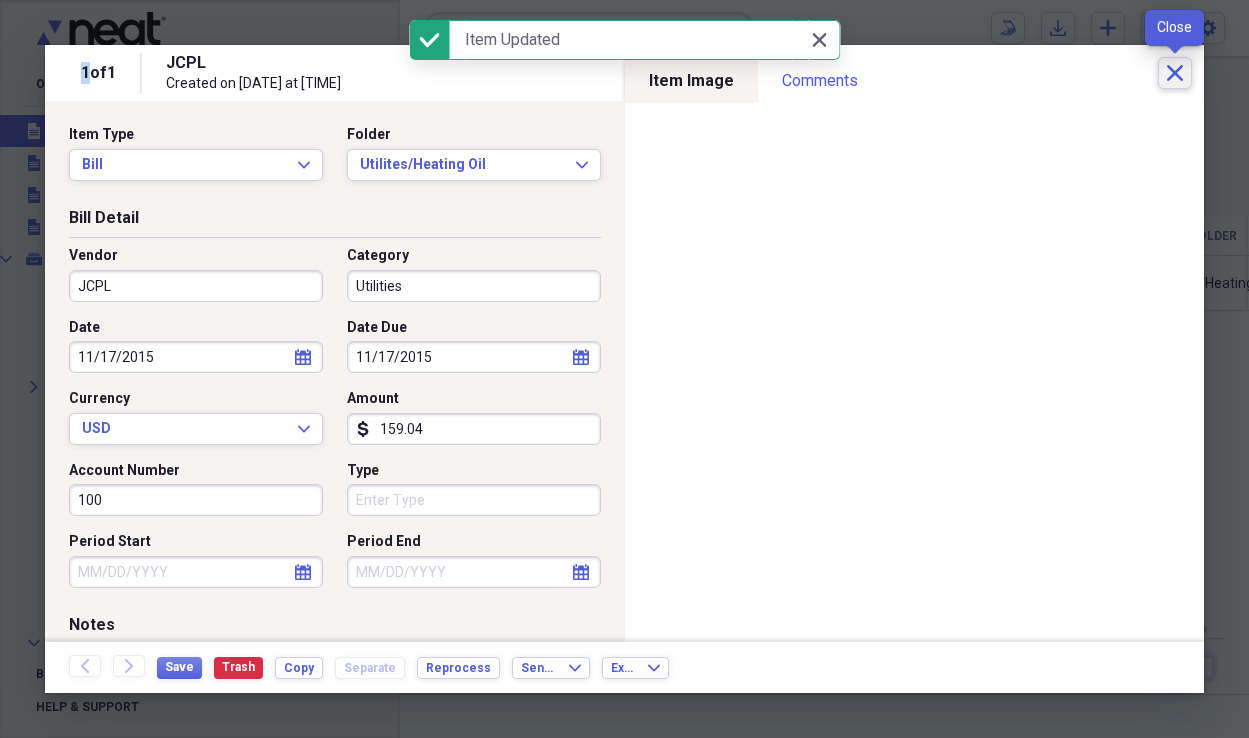 click 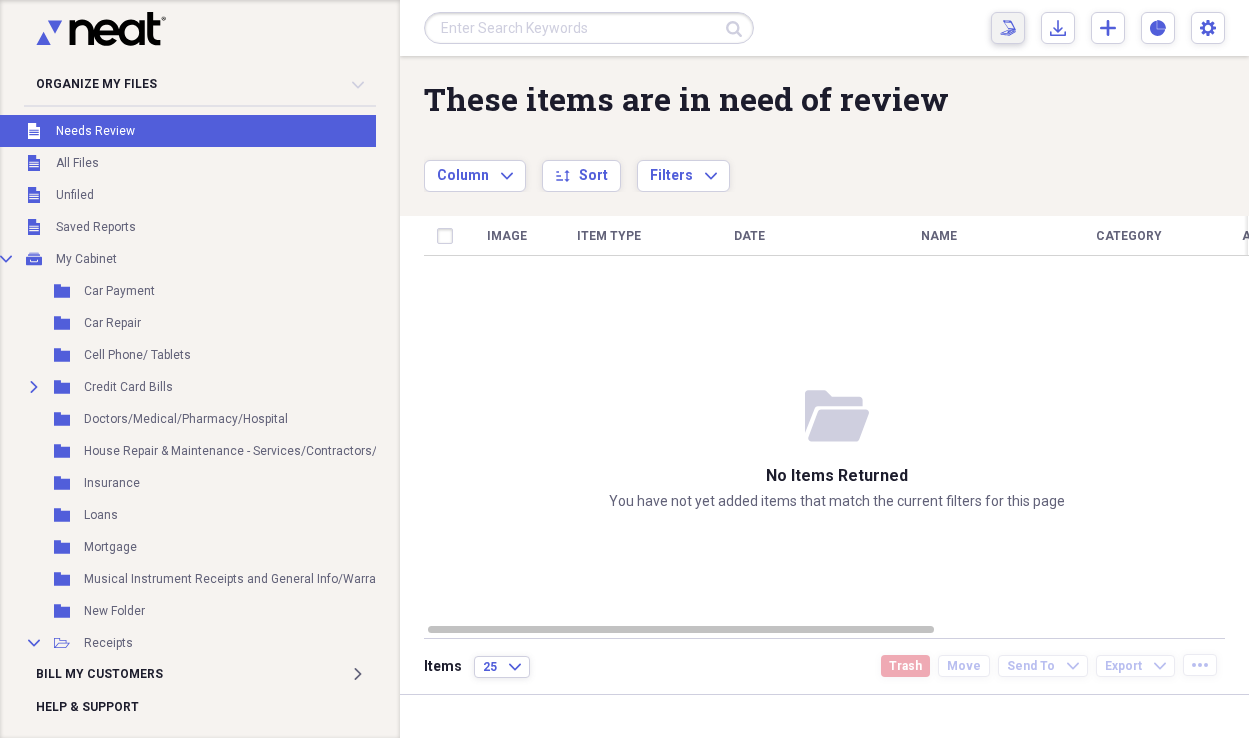 click on "Scan Scan" at bounding box center [1008, 28] 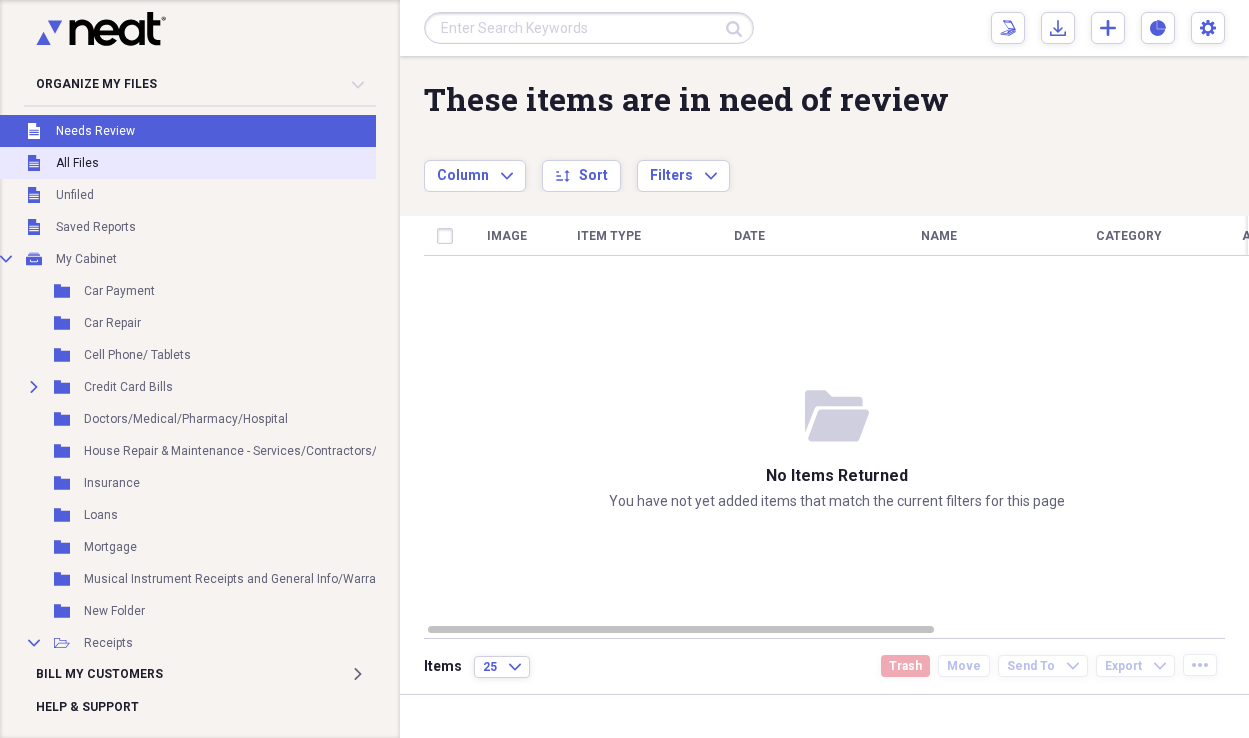click on "All Files" at bounding box center (77, 163) 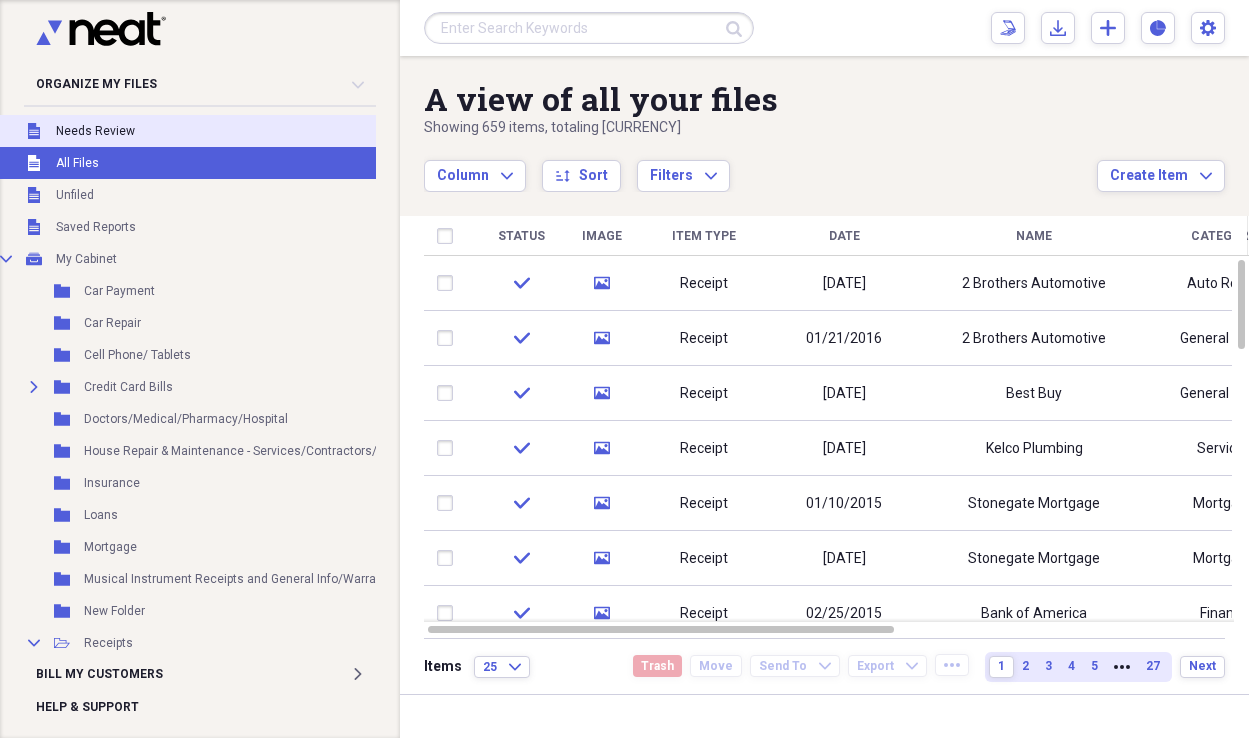 click on "Needs Review" at bounding box center (95, 131) 